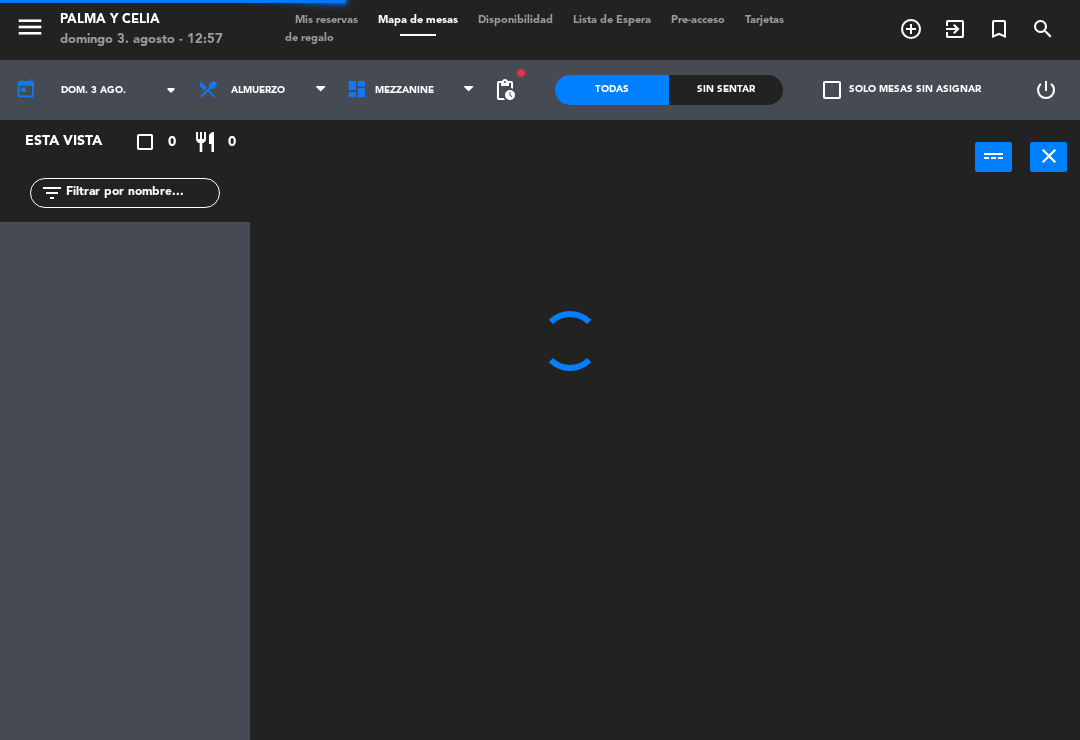scroll, scrollTop: 0, scrollLeft: 0, axis: both 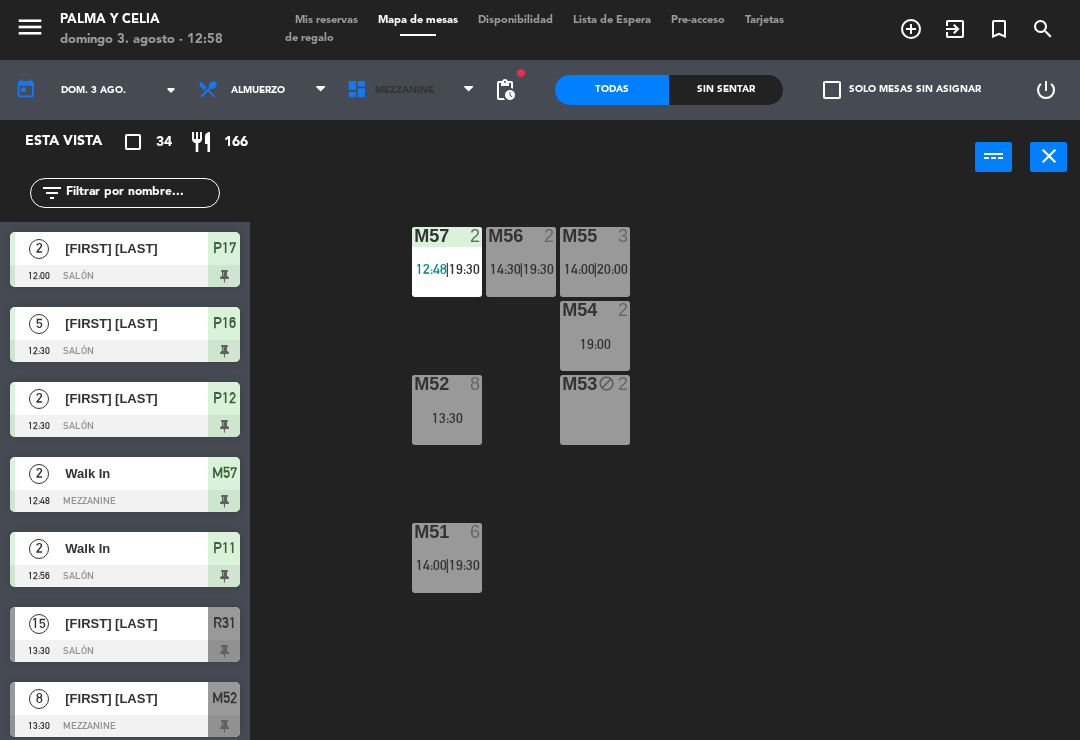 click on "Mezzanine" at bounding box center (411, 90) 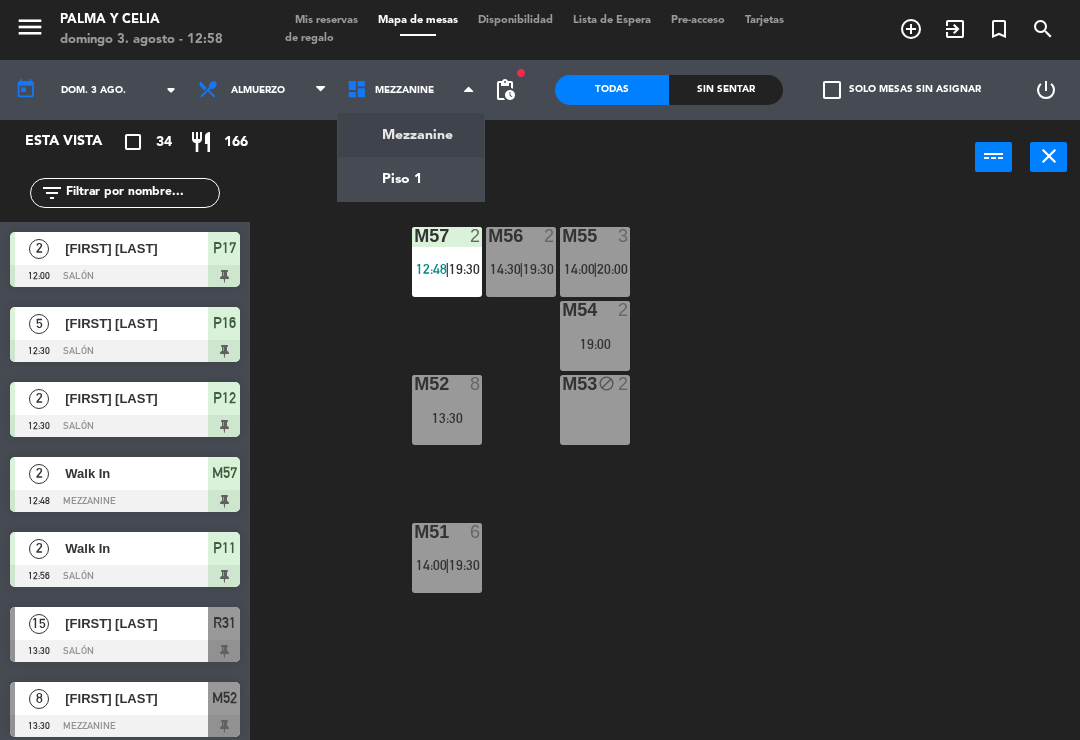click on "menu  Palma y Celia   domingo [DATE] - [TIME]   Mis reservas   Mapa de mesas   Disponibilidad   Lista de Espera   Pre-acceso   Tarjetas de regalo  add_circle_outline exit_to_app turned_in_not search today    dom. [DATE] arrow_drop_down  Almuerzo  Almuerzo  Almuerzo  Mezzanine   Piso 1   Mezzanine   Mezzanine   Piso 1  fiber_manual_record pending_actions  Todas  Sin sentar  check_box_outline_blank   Solo mesas sin asignar   power_settings_new   Esta vista   crop_square  34  restaurant  166 filter_list  2   [FIRST] [LAST]   [TIME]   Salón  P17  5   [FIRST] [LAST]   [TIME]   Salón  P16  2   [FIRST] [LAST]   [TIME]   Salón  P12  2   Walk In   [TIME]   Mezzanine  M57  2   Walk In   [TIME]   Salón  P11  15   [FIRST] [LAST]   [TIME]   Salón  R31  8   [FIRST] [LAST]   [TIME]   Mezzanine  M52  5   [FIRST] [LAST]   [TIME]   Salón  S1  5   [FIRST] [LAST]   [TIME]   Salón  P15  7   [FIRST] [LAST]   [TIME]   Salón  R33  4   [FIRST] [LAST]   [TIME]   Salón  P14  6   [FIRST] [LAST]   [TIME]   Mezzanine  M51  3   [TIME]  M55" 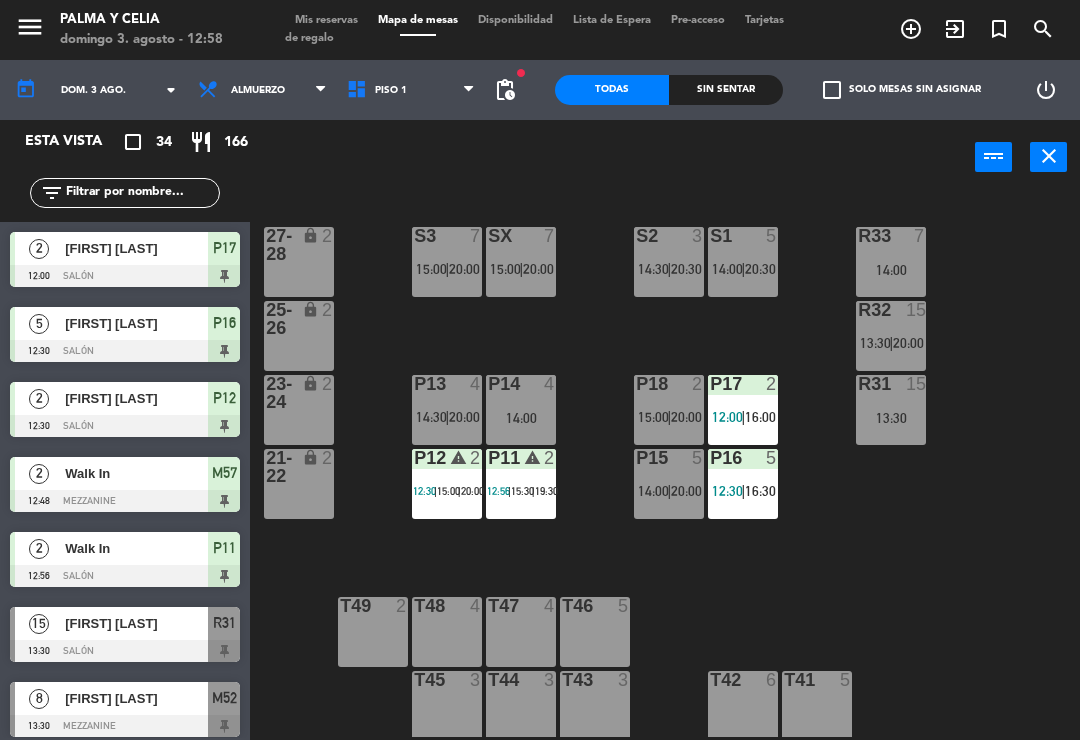 click on "15:30" at bounding box center [522, 491] 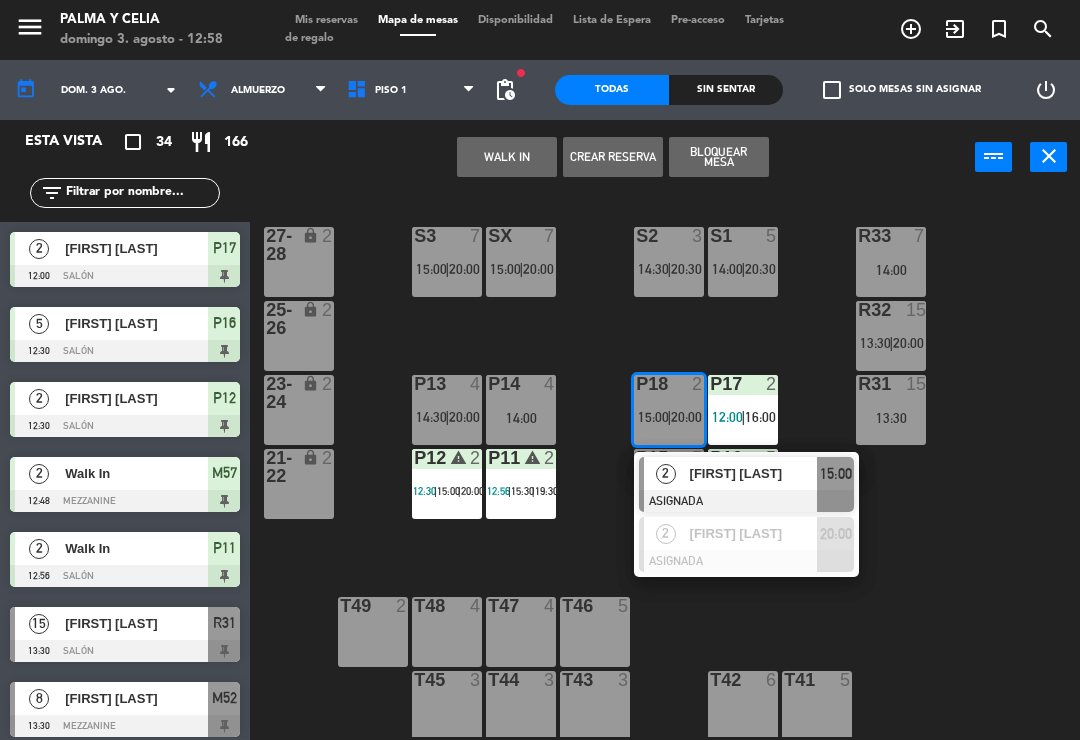 click on "WALK IN" at bounding box center (507, 157) 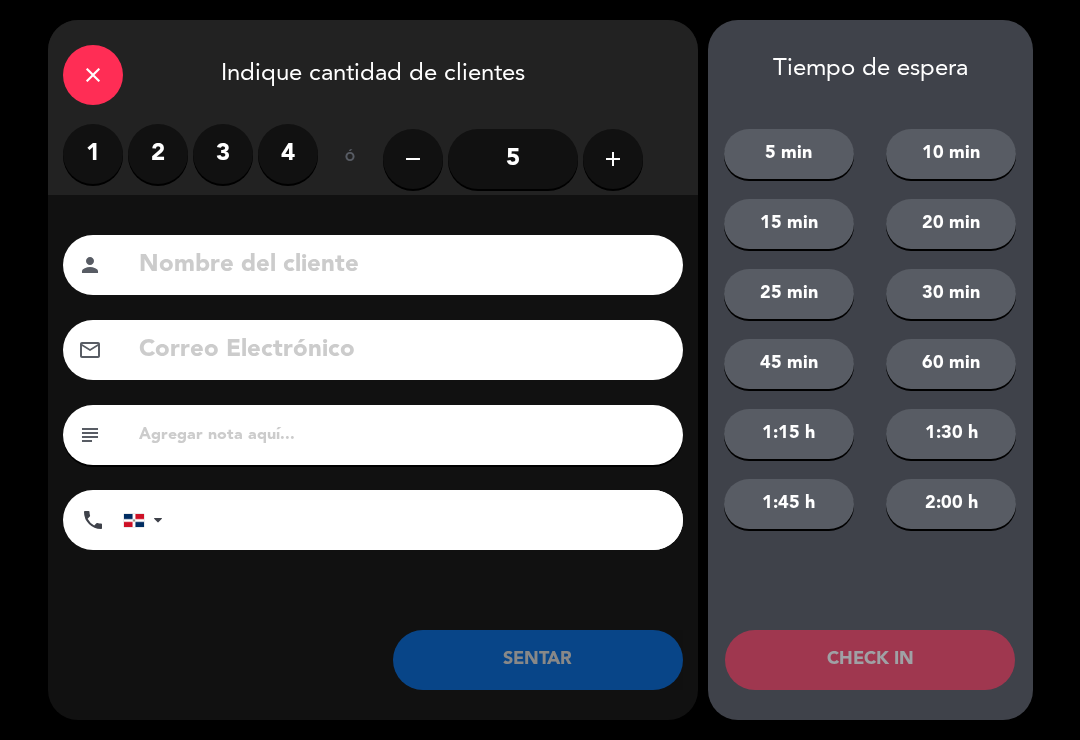 click on "3" at bounding box center (223, 154) 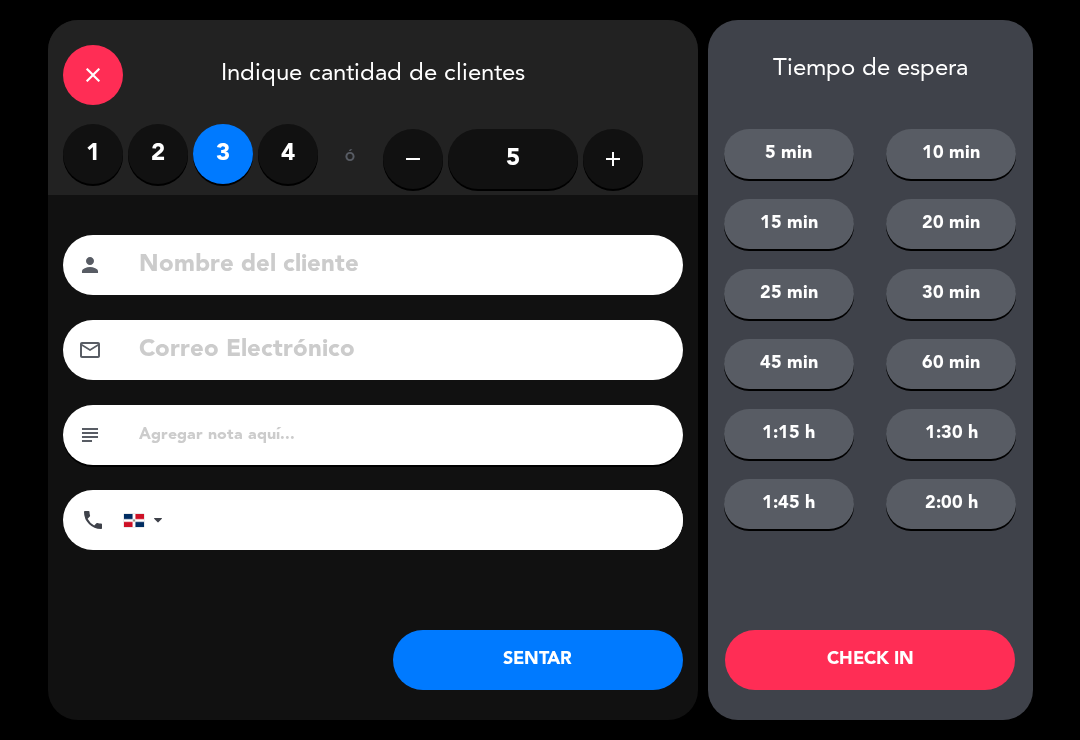 click on "SENTAR" 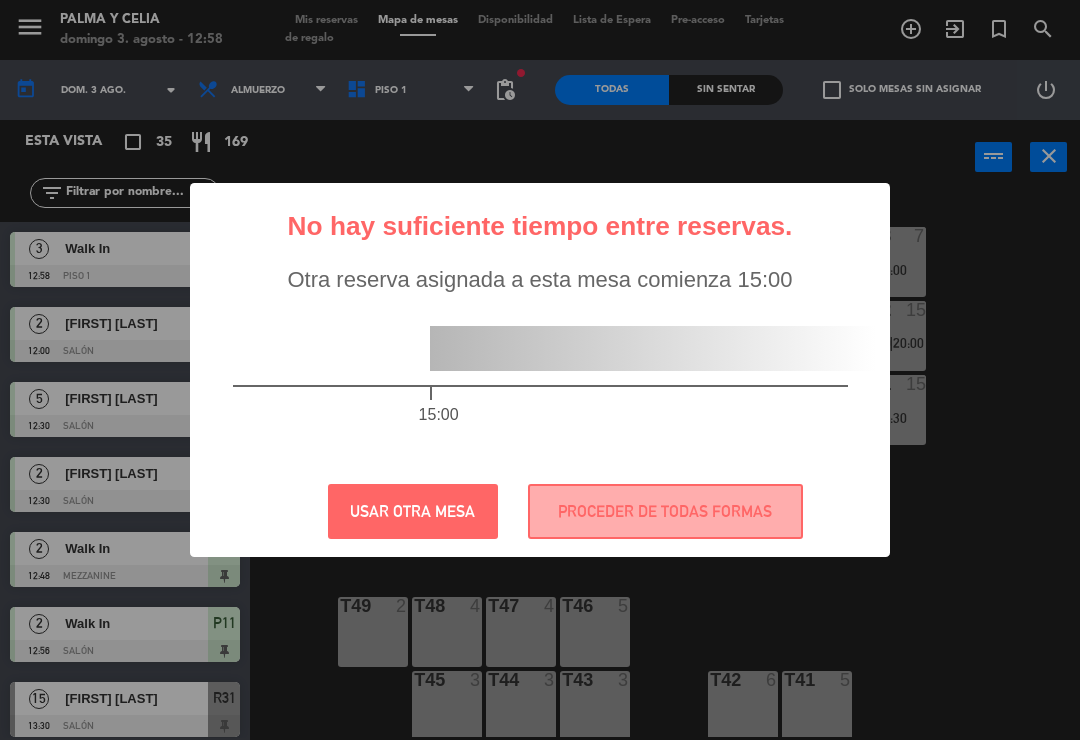 click on "PROCEDER DE TODAS FORMAS" at bounding box center (665, 511) 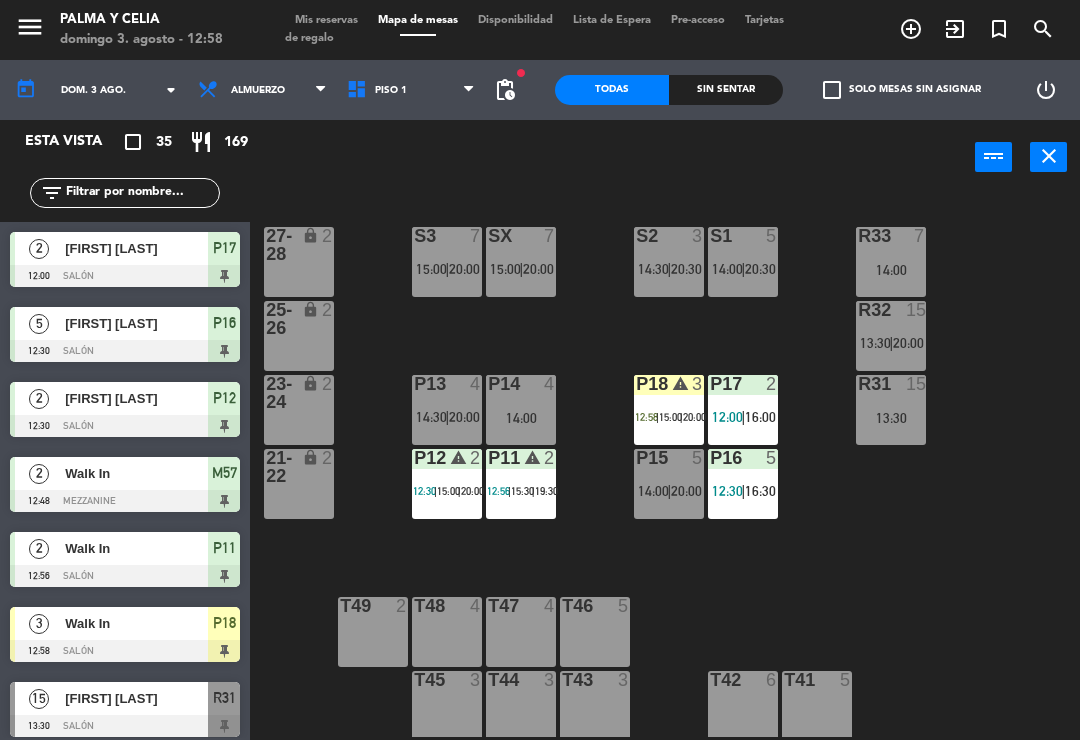 click on "P18 warning  3   [TIME]    |    [TIME]    |    [TIME]" at bounding box center (669, 410) 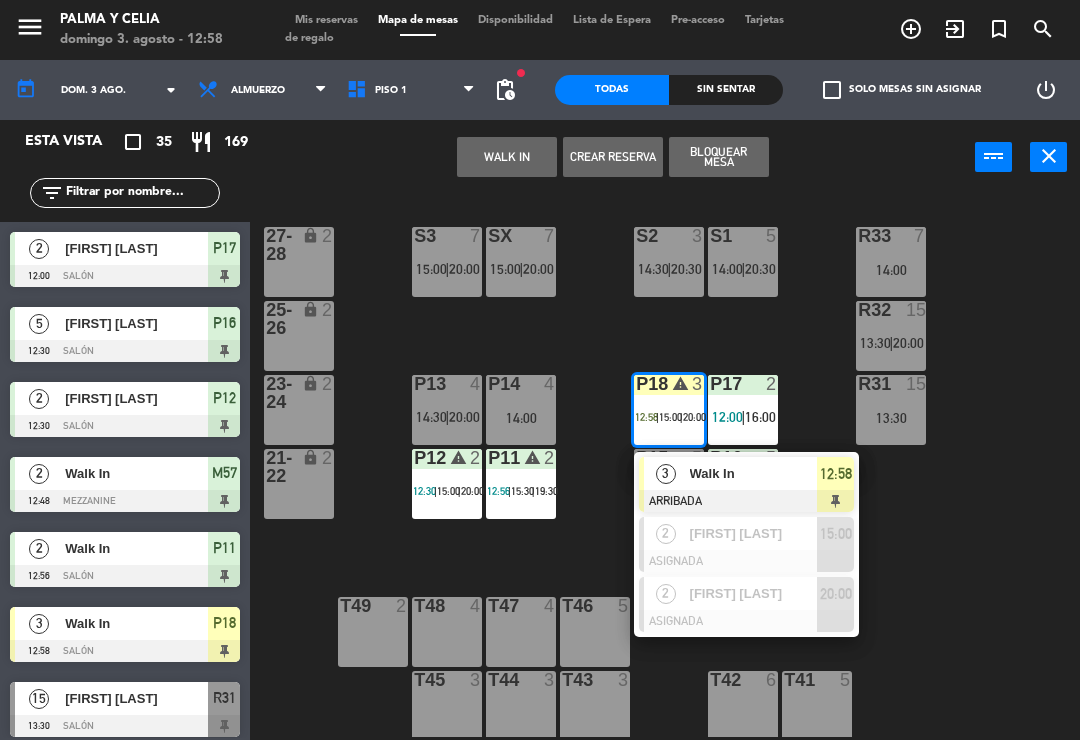 click on "Walk In" at bounding box center [754, 473] 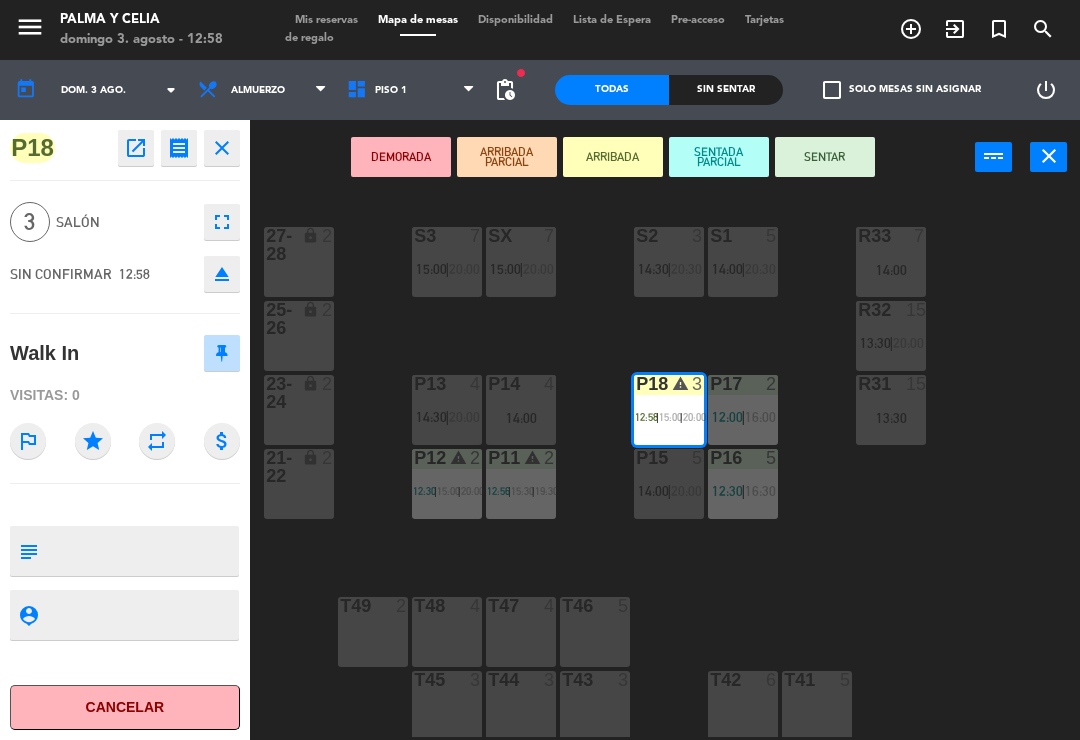 click on "SENTAR" at bounding box center (825, 157) 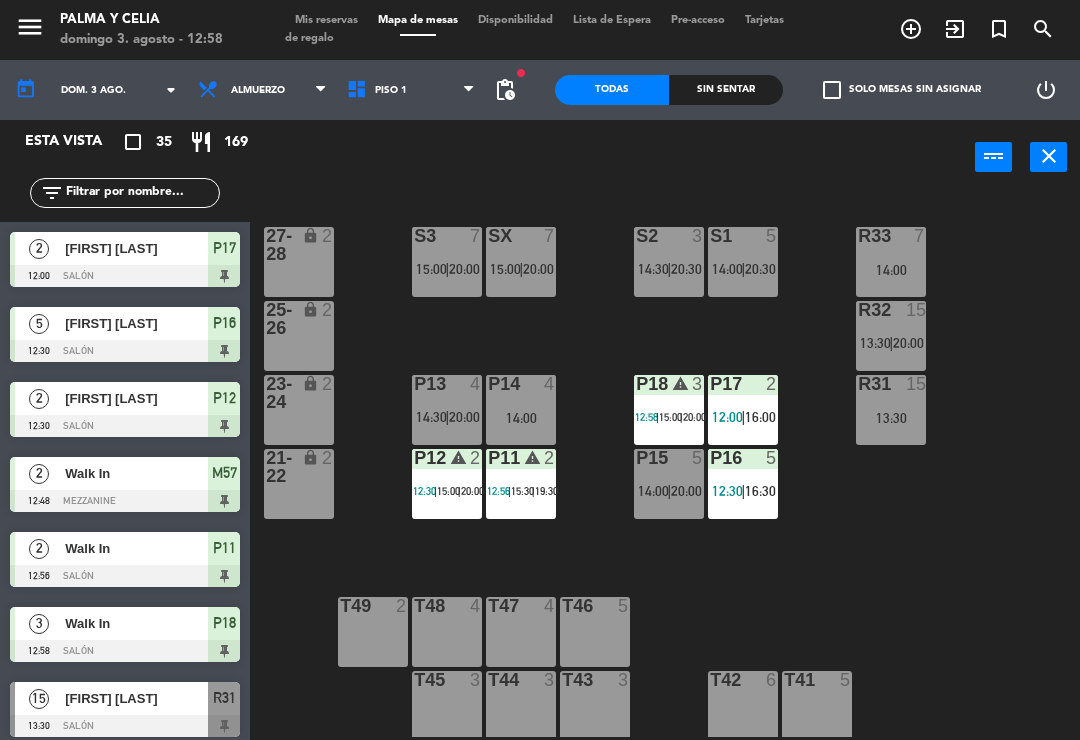 click on "R33  7   [TIME]  S1  5   [TIME]    |    [TIME]     S2  3   [TIME]    |    [TIME]     S3  7   [TIME]    |    [TIME]     SX  7   [TIME]    |    [TIME]     27-28 lock  2  R32  15   [TIME]    |    [TIME]     25-26 lock  2  P13  4   [TIME]    |    [TIME]     P14  4   [TIME]  P18 warning  3   [TIME]    |    [TIME]    |    [TIME]     P17  2   [TIME]    |    [TIME]     R31  15   [TIME]  23-24 lock  2  P12 warning  2   [TIME]    |    [TIME]    |    [TIME]     P11 warning  2   [TIME]    |    [TIME]    |    [TIME]     P15  5   [TIME]    |    [TIME]     P16  5   [TIME]    |    [TIME]     21-22 lock  2  T48  4  T47  4  T46  5  T49  2  T45  3  T44  3  T43  3  T42  6  T41  5" 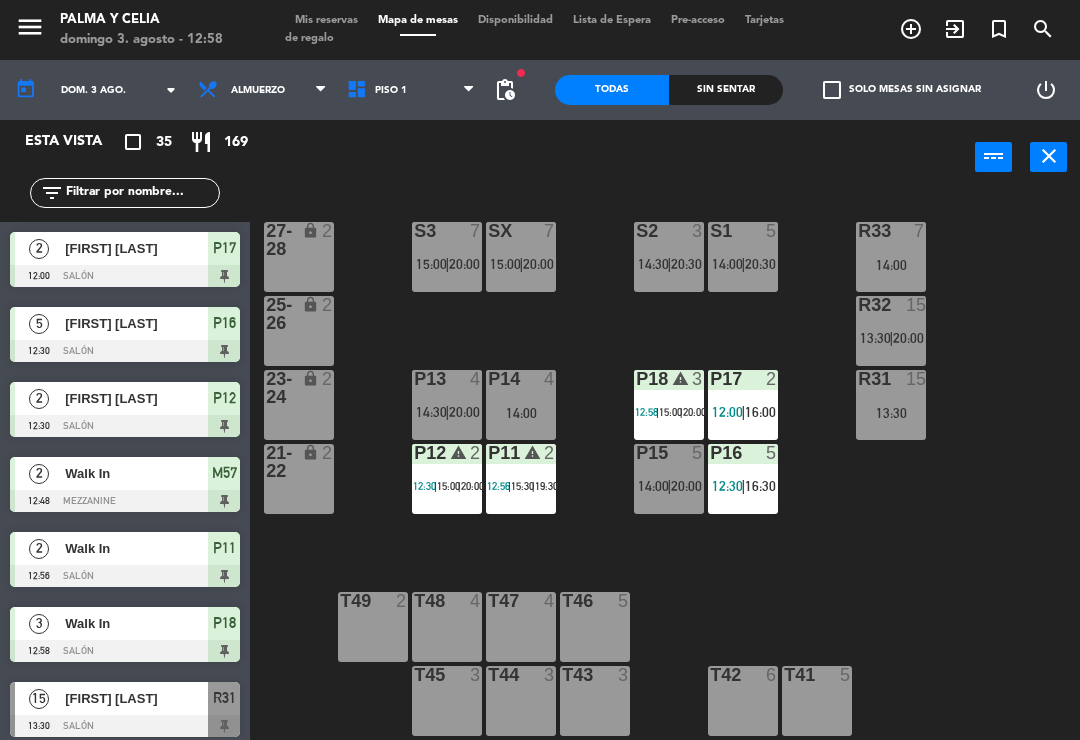 scroll, scrollTop: 5, scrollLeft: 0, axis: vertical 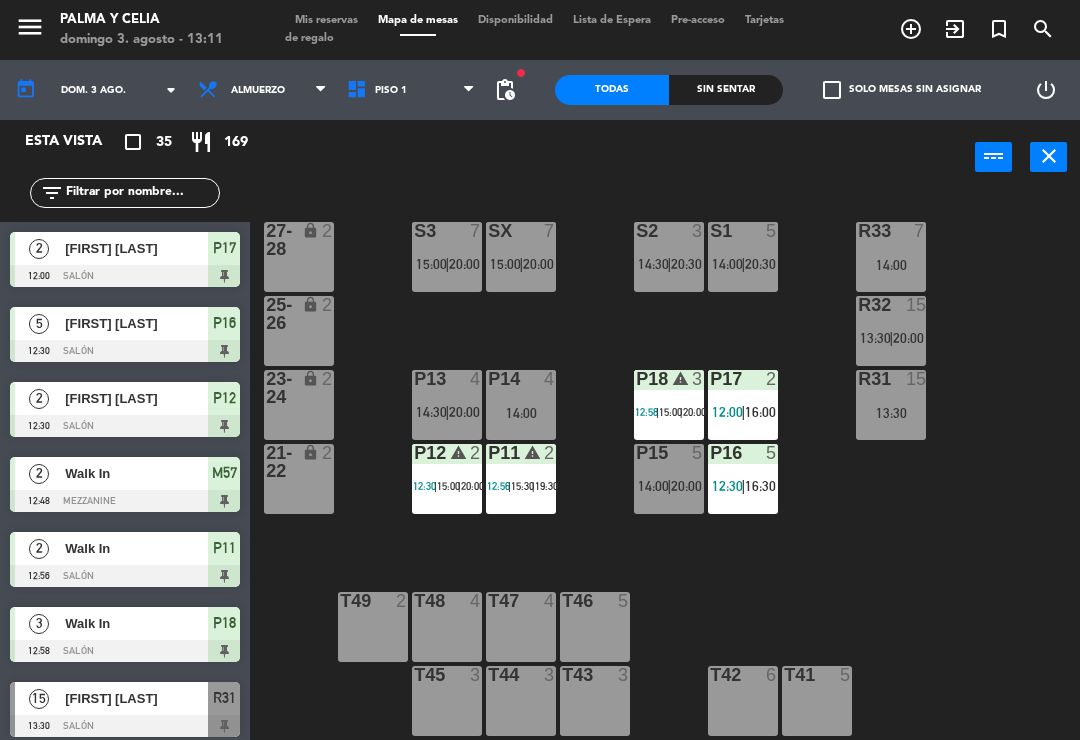 click on "R33  7   [TIME]  S1  5   [TIME]    |    [TIME]     S2  3   [TIME]    |    [TIME]     S3  7   [TIME]    |    [TIME]     SX  7   [TIME]    |    [TIME]     27-28 lock  2  R32  15   [TIME]    |    [TIME]     25-26 lock  2  P13  4   [TIME]    |    [TIME]     P14  4   [TIME]  P18 warning  3   [TIME]    |    [TIME]    |    [TIME]     P17  2   [TIME]    |    [TIME]     R31  15   [TIME]  23-24 lock  2  P12 warning  2   [TIME]    |    [TIME]    |    [TIME]     P11 warning  2   [TIME]    |    [TIME]    |    [TIME]     P15  5   [TIME]    |    [TIME]     P16  5   [TIME]    |    [TIME]     21-22 lock  2  T48  4  T47  4  T46  5  T49  2  T45  3  T44  3  T43  3  T42  6  T41  5" 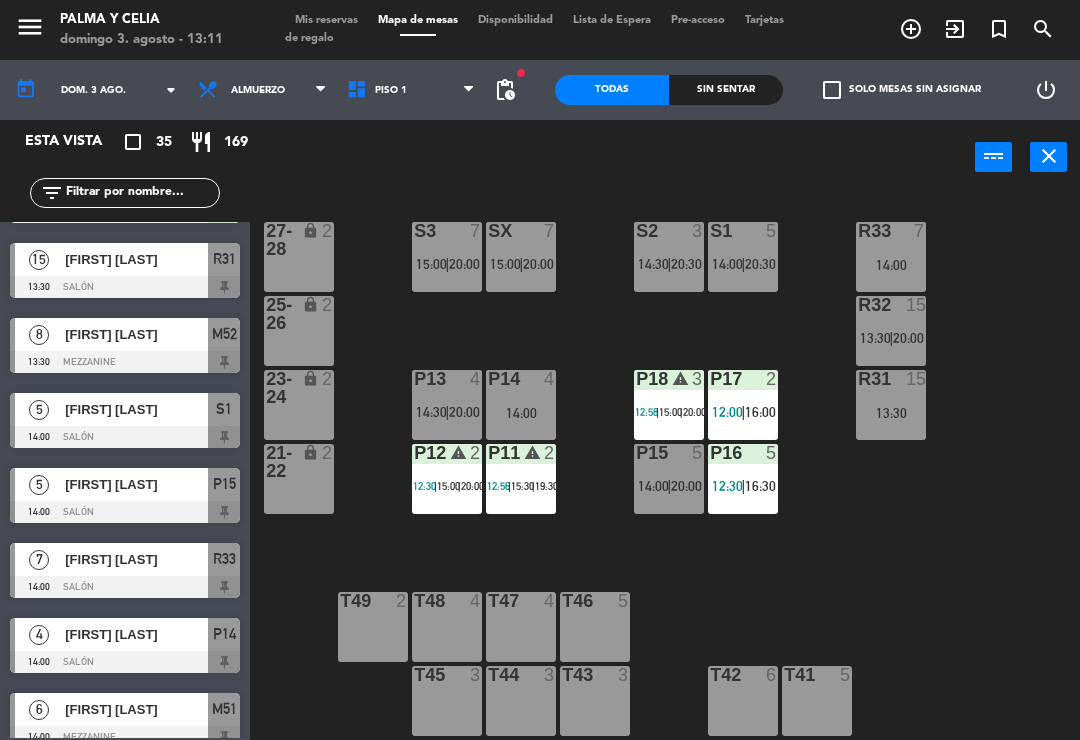 scroll, scrollTop: 459, scrollLeft: 0, axis: vertical 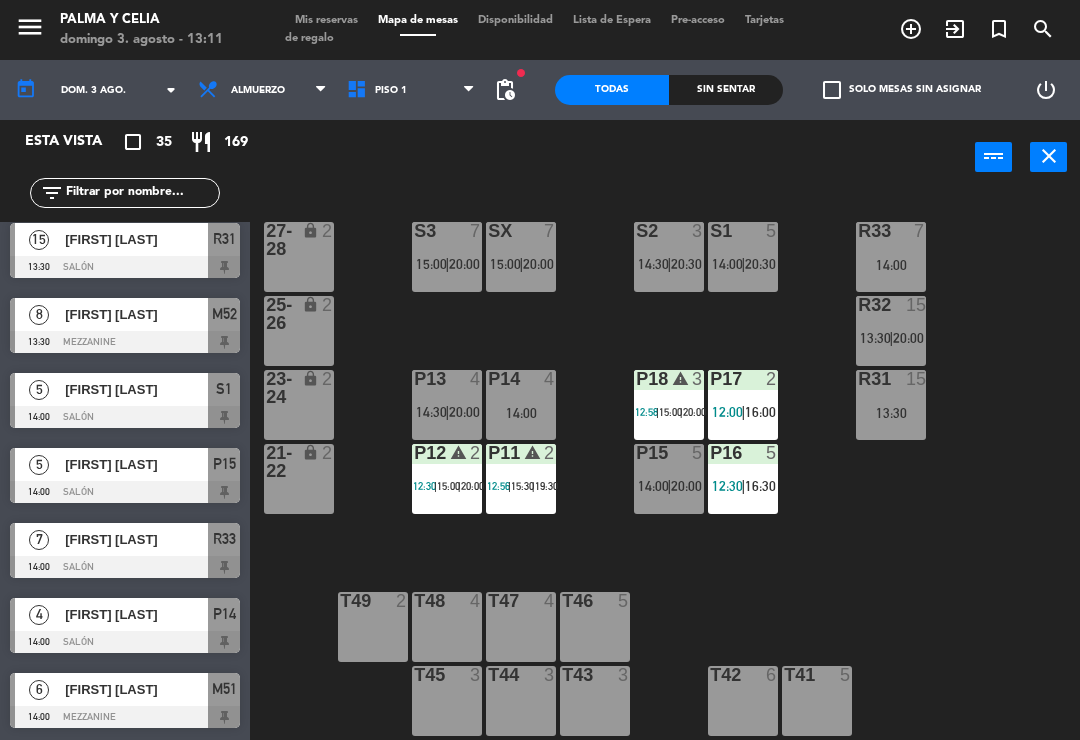 click on "[FIRST] [LAST]" at bounding box center [135, 314] 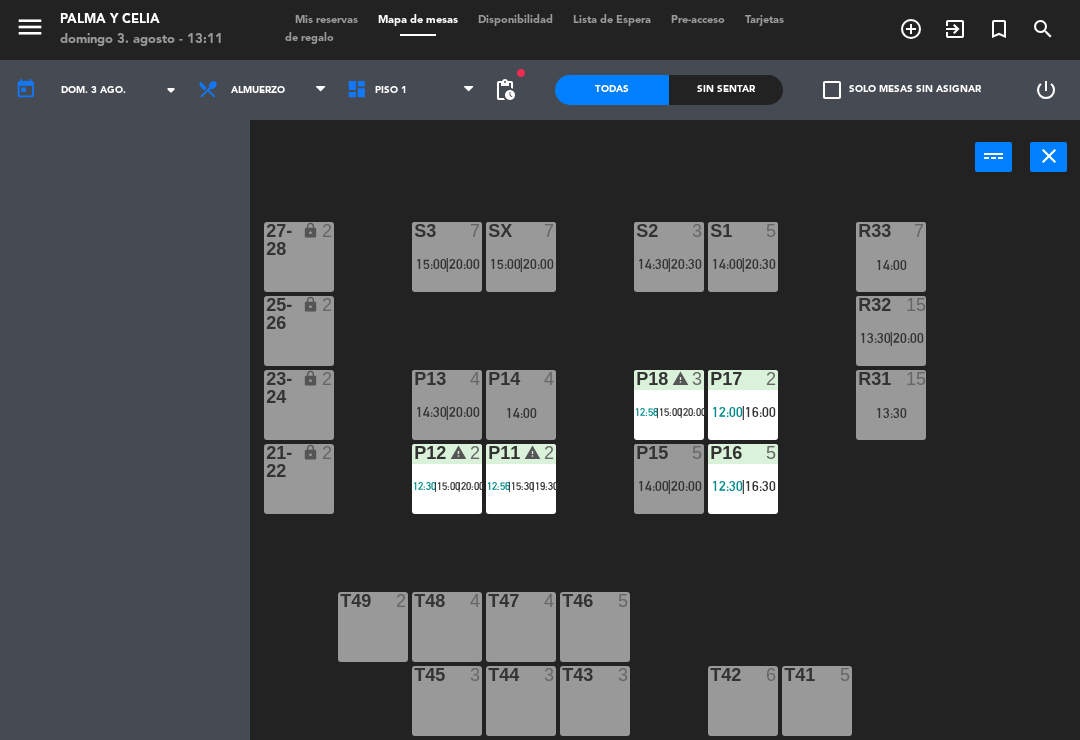scroll, scrollTop: 0, scrollLeft: 0, axis: both 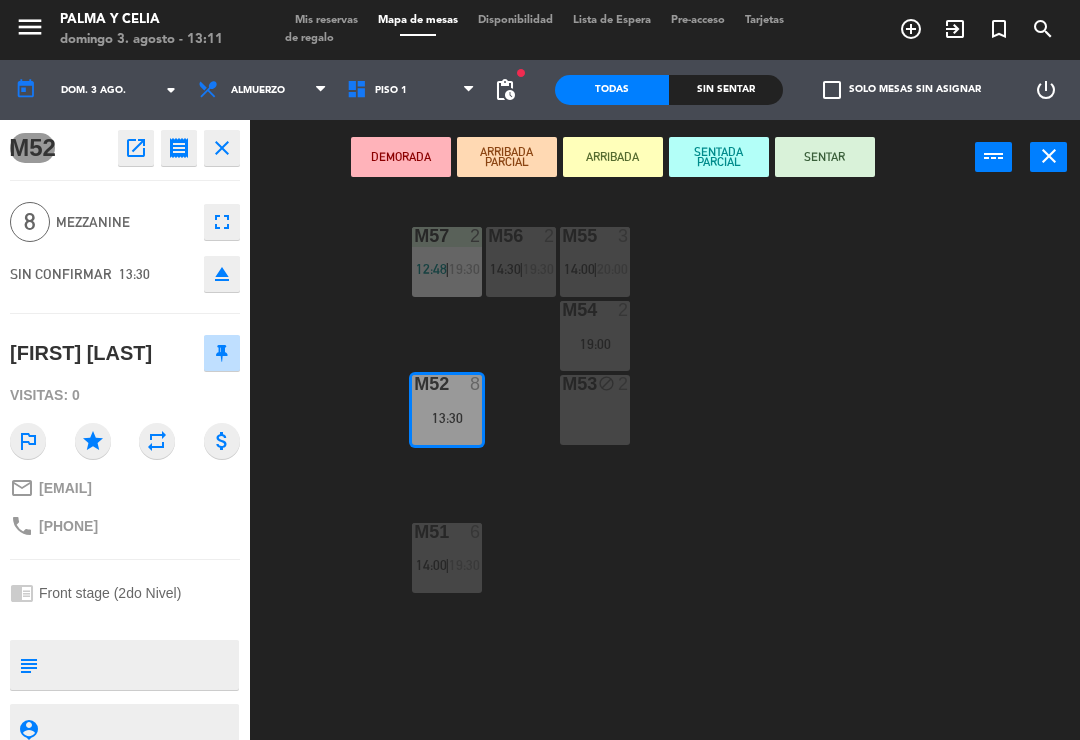 click on "SENTAR" at bounding box center (825, 157) 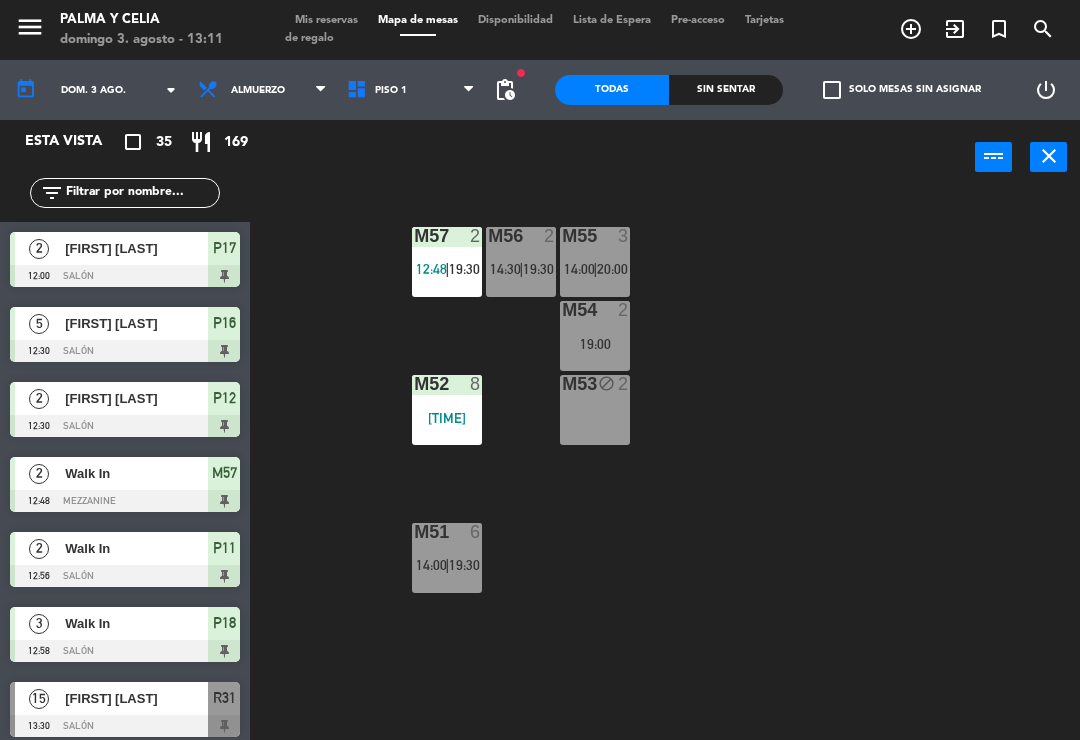 scroll, scrollTop: 0, scrollLeft: 0, axis: both 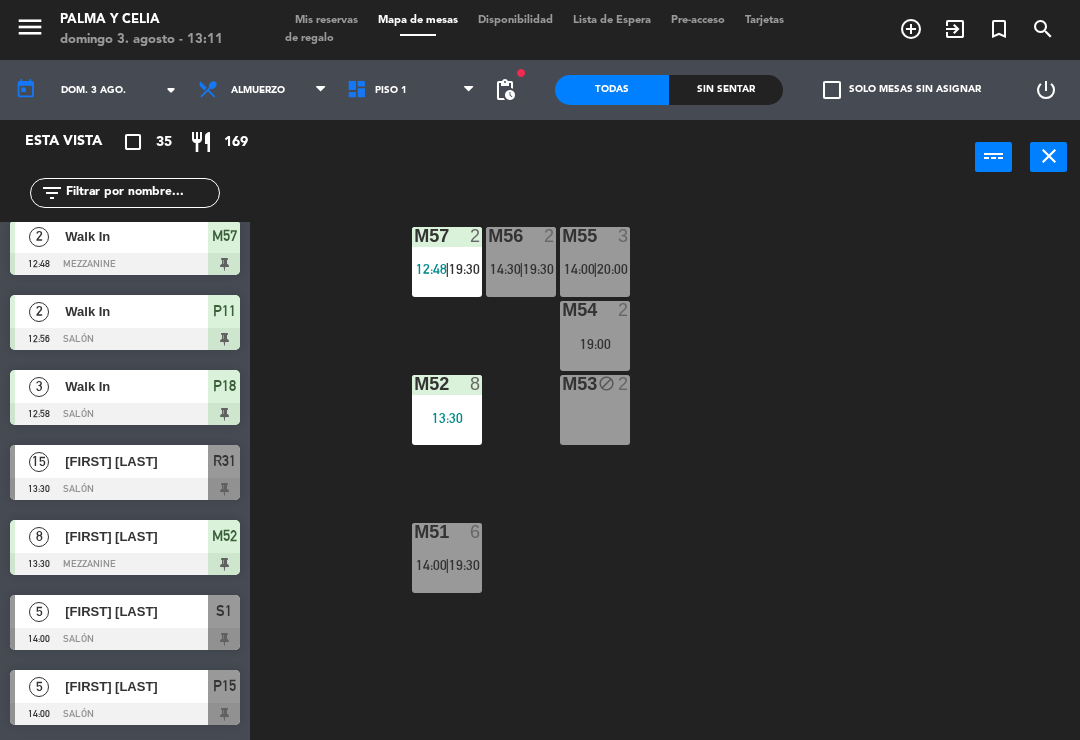 click at bounding box center [360, 90] 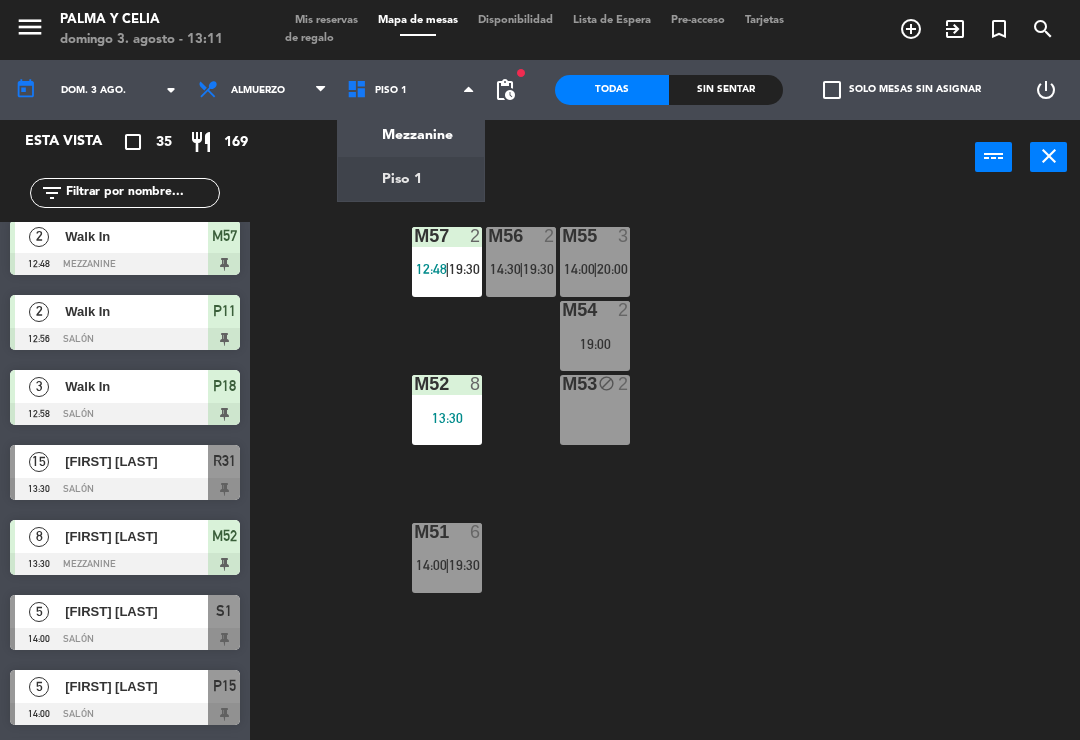 click on "menu  Palma y Celia   domingo [DATE] - [TIME]   Mis reservas   Mapa de mesas   Disponibilidad   Lista de Espera   Pre-acceso   Tarjetas de regalo  add_circle_outline exit_to_app turned_in_not search today    dom. [DATE] arrow_drop_down  Almuerzo  Almuerzo  Almuerzo  Mezzanine   Piso 1   Piso 1   Mezzanine   Piso 1  fiber_manual_record pending_actions  Todas  Sin sentar  check_box_outline_blank   Solo mesas sin asignar   power_settings_new   Esta vista   crop_square  35  restaurant  169 filter_list  2   [FIRST] [LAST]   [TIME]   Salón  P17  5   [FIRST] [LAST]   [TIME]   Salón  P16  2   [FIRST] [LAST]   [TIME]   Salón  P12  2   Walk In   [TIME]   Mezzanine  M57  2   Walk In   [TIME]   Salón  P11  3   Walk In   [TIME]   Salón  P18  15   [FIRST] [LAST]   [TIME]   Salón  R31  8   [FIRST] [LAST]   [TIME]   Mezzanine  M52  5   [FIRST] [LAST]   [TIME]   Salón  S1  5   [FIRST] [LAST]   [TIME]   Salón  P15  7   [FIRST] [LAST]   [TIME]   Salón  R33  4   [FIRST] [LAST]   [TIME]   Salón  P14  6   [FIRST] [LAST]   [TIME]" 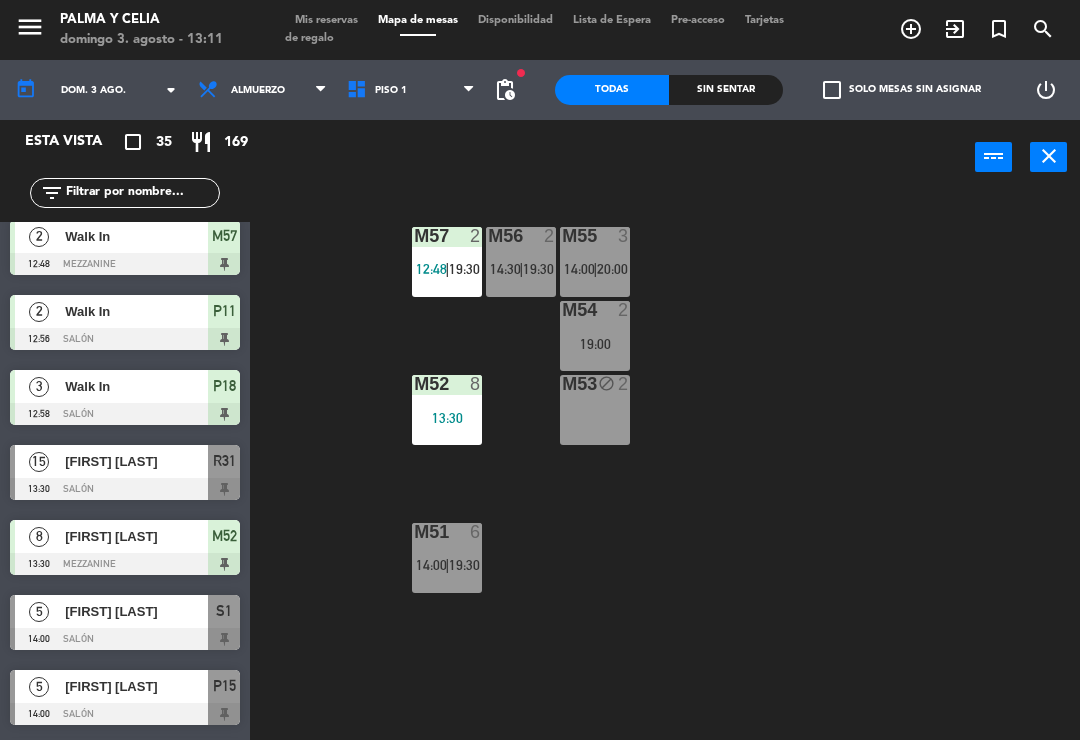 click at bounding box center [360, 90] 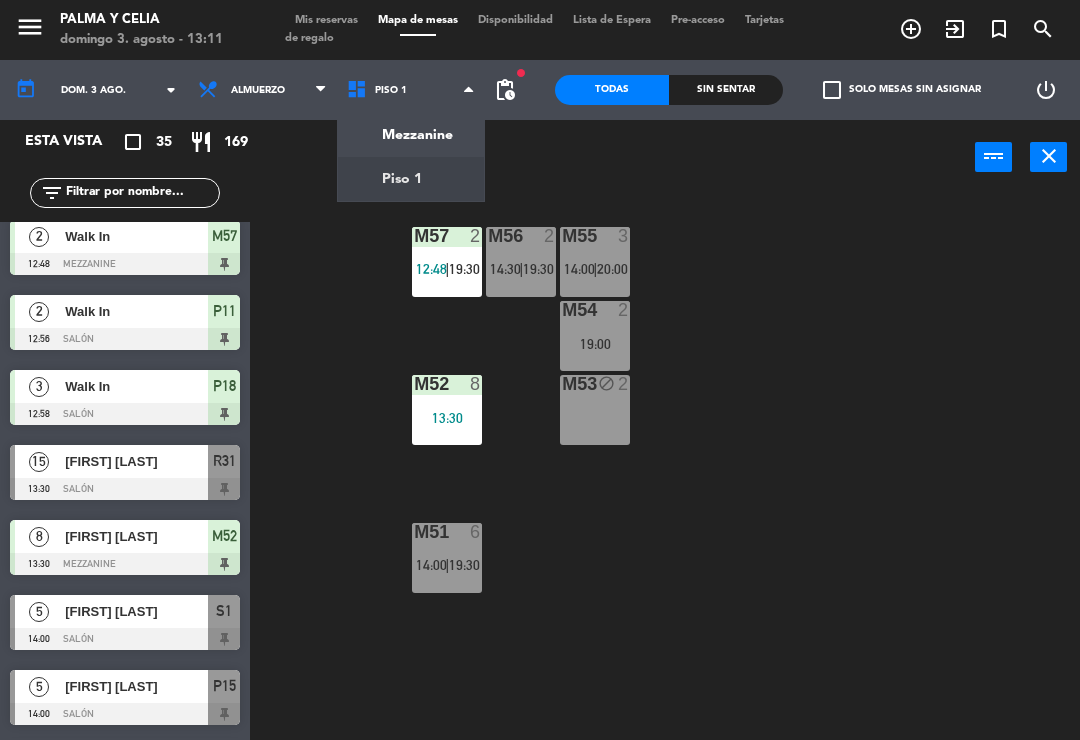 click on "menu  Palma y Celia   domingo [DATE] - [TIME]   Mis reservas   Mapa de mesas   Disponibilidad   Lista de Espera   Pre-acceso   Tarjetas de regalo  add_circle_outline exit_to_app turned_in_not search today    dom. [DATE] arrow_drop_down  Almuerzo  Almuerzo  Almuerzo  Mezzanine   Piso 1   Piso 1   Mezzanine   Piso 1  fiber_manual_record pending_actions  Todas  Sin sentar  check_box_outline_blank   Solo mesas sin asignar   power_settings_new   Esta vista   crop_square  35  restaurant  169 filter_list  2   [FIRST] [LAST]   [TIME]   Salón  P17  5   [FIRST] [LAST]   [TIME]   Salón  P16  2   [FIRST] [LAST]   [TIME]   Salón  P12  2   Walk In   [TIME]   Mezzanine  M57  2   Walk In   [TIME]   Salón  P11  3   Walk In   [TIME]   Salón  P18  15   [FIRST] [LAST]   [TIME]   Salón  R31  8   [FIRST] [LAST]   [TIME]   Mezzanine  M52  5   [FIRST] [LAST]   [TIME]   Salón  S1  5   [FIRST] [LAST]   [TIME]   Salón  P15  7   [FIRST] [LAST]   [TIME]   Salón  R33  4   [FIRST] [LAST]   [TIME]   Salón  P14  6   [FIRST] [LAST]   [TIME]" 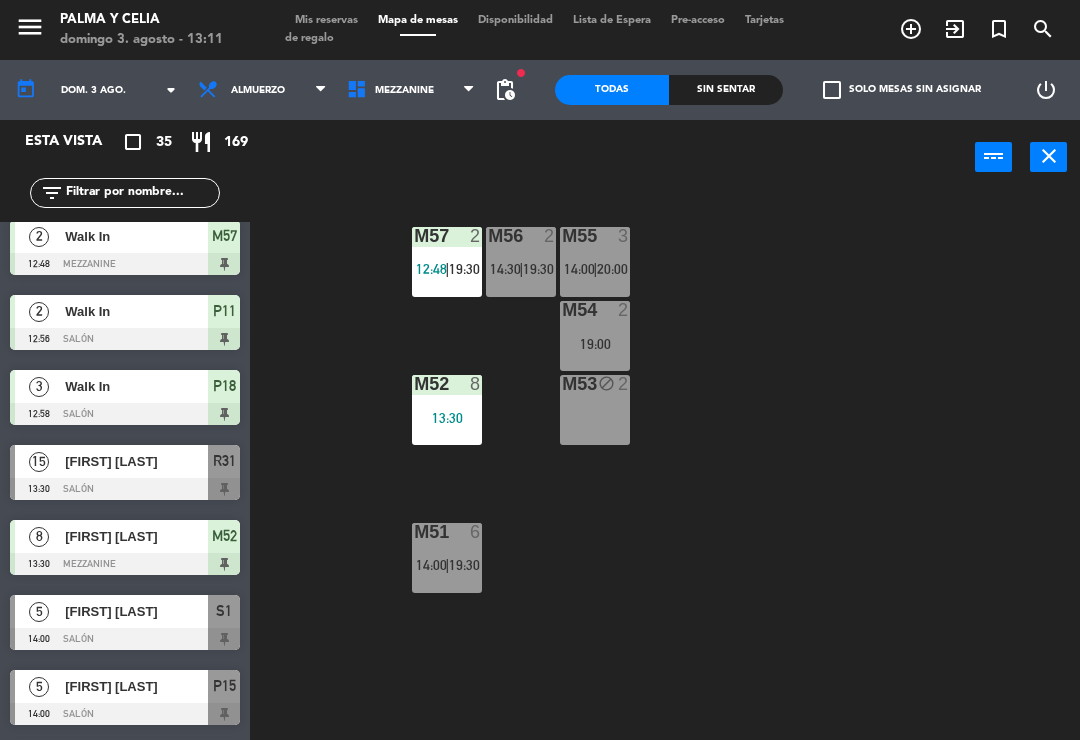 click on "Mezzanine" at bounding box center [411, 90] 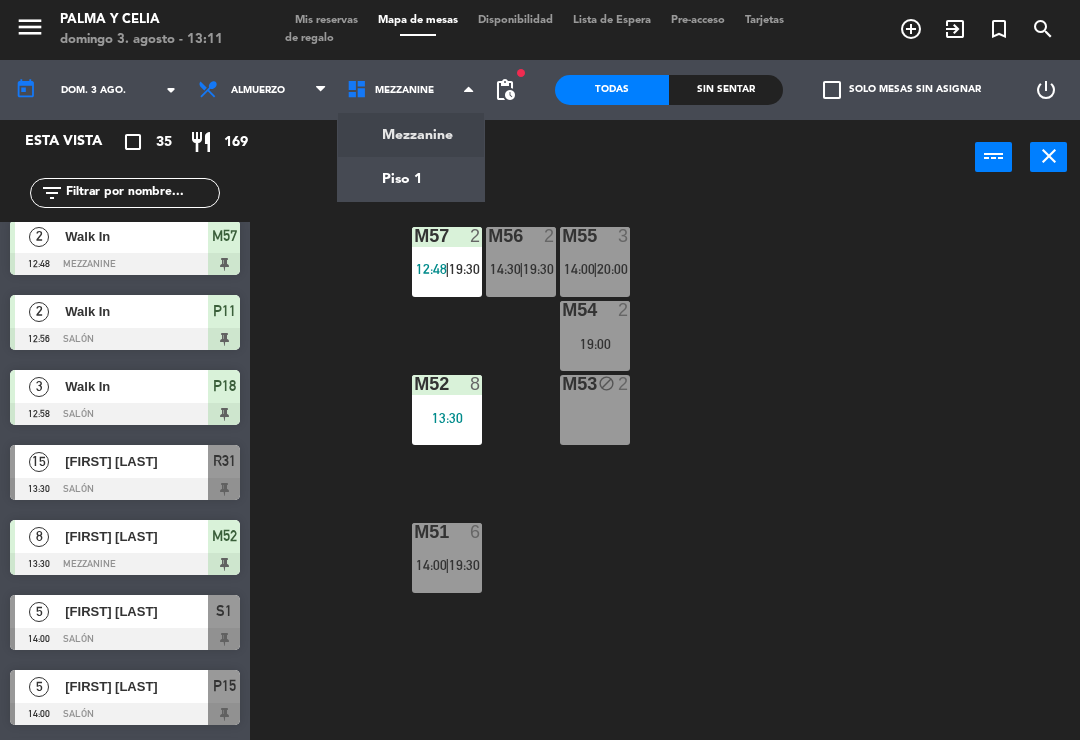 click on "Mezzanine" at bounding box center [411, 90] 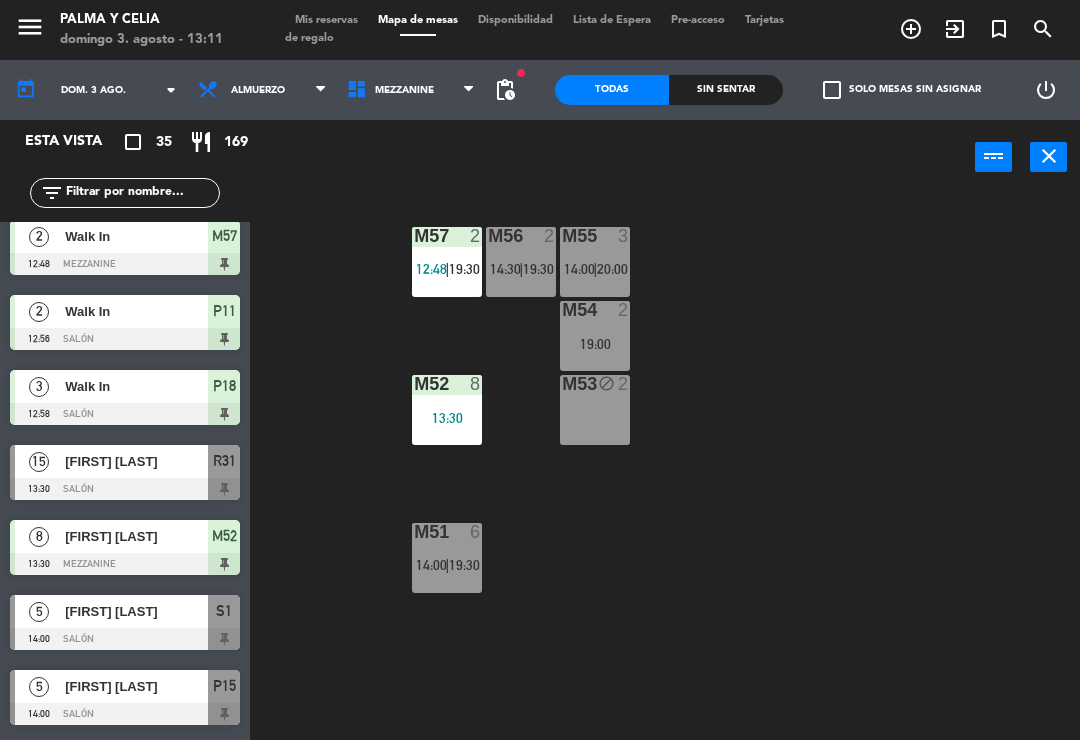 click on "Mezzanine" at bounding box center (411, 90) 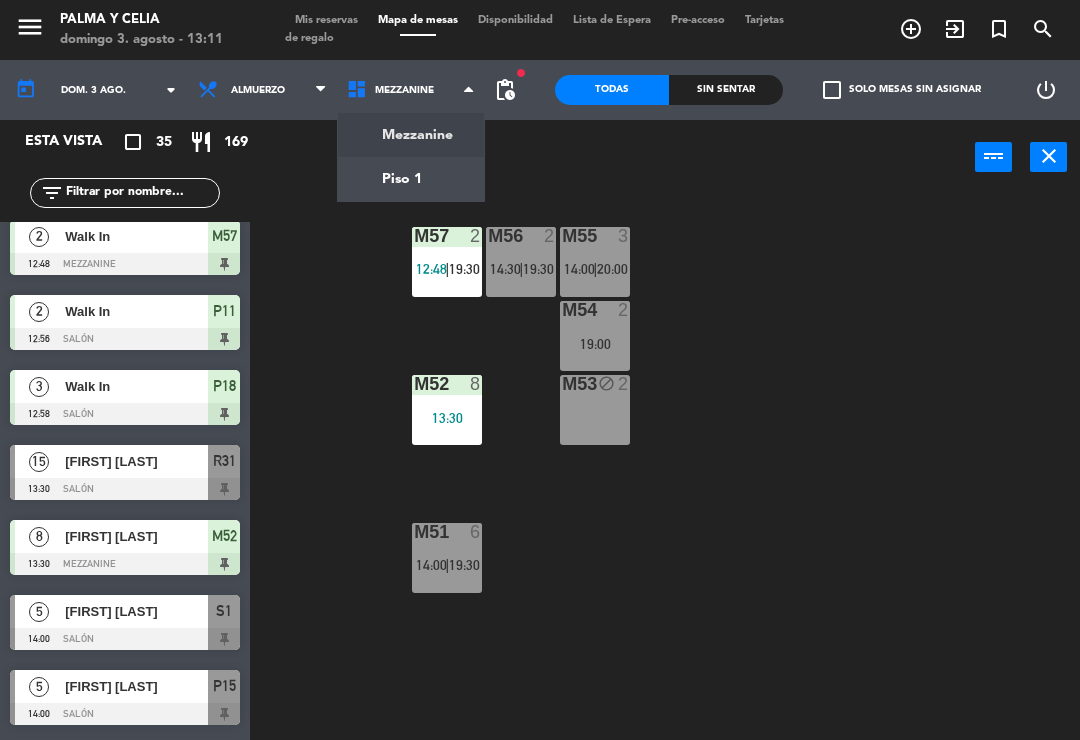 click on "menu  Palma y Celia   domingo [DATE] - [TIME]   Mis reservas   Mapa de mesas   Disponibilidad   Lista de Espera   Pre-acceso   Tarjetas de regalo  add_circle_outline exit_to_app turned_in_not search today    dom. [DATE] arrow_drop_down  Almuerzo  Almuerzo  Almuerzo  Mezzanine   Piso 1   Mezzanine   Mezzanine   Piso 1  fiber_manual_record pending_actions  Todas  Sin sentar  check_box_outline_blank   Solo mesas sin asignar   power_settings_new   Esta vista   crop_square  35  restaurant  169 filter_list  2   [FIRST] [LAST]   [TIME]   Salón  P17  5   [FIRST] [LAST]   [TIME]   Salón  P16  2   [FIRST] [LAST]   [TIME]   Salón  P12  2   Walk In   [TIME]   Mezzanine  M57  2   Walk In   [TIME]   Salón  P11  3   Walk In   [TIME]   Salón  P18  15   [FIRST] [LAST]   [TIME]   Salón  R31  8   [FIRST] [LAST]   [TIME]   Mezzanine  M52  5   [FIRST] [LAST]   [TIME]   Salón  S1  5   [FIRST] [LAST]   [TIME]   Salón  P15  7   [FIRST] [LAST]   [TIME]   Salón  R33  4   [FIRST] [LAST]   [TIME]   Salón  P14  6   [FIRST] [LAST]   [TIME]   Mezzanine  M51  S2" 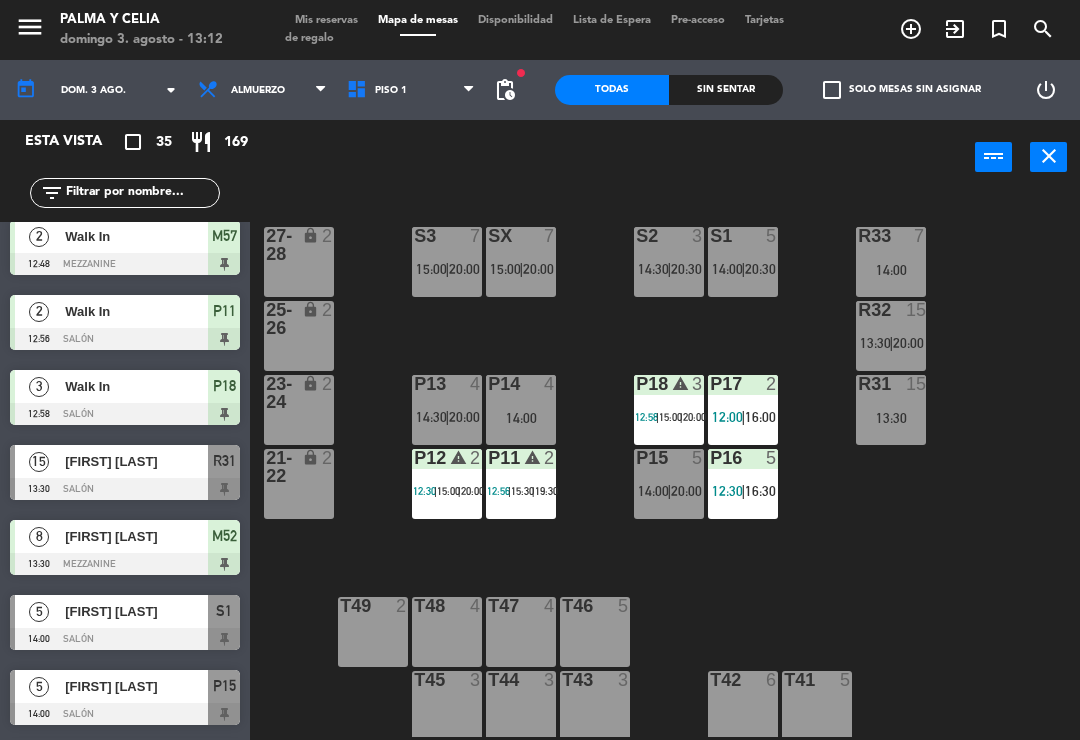 click on "R33  7   [TIME]  S1  5   [TIME]    |    [TIME]     S2  3   [TIME]    |    [TIME]     S3  7   [TIME]    |    [TIME]     SX  7   [TIME]    |    [TIME]     27-28 lock  2  R32  15   [TIME]    |    [TIME]     25-26 lock  2  P13  4   [TIME]    |    [TIME]     P14  4   [TIME]  P18 warning  3   [TIME]    |    [TIME]    |    [TIME]     P17  2   [TIME]    |    [TIME]     R31  15   [TIME]  23-24 lock  2  P12 warning  2   [TIME]    |    [TIME]    |    [TIME]     P11 warning  2   [TIME]    |    [TIME]    |    [TIME]     P15  5   [TIME]    |    [TIME]     P16  5   [TIME]    |    [TIME]     21-22 lock  2  T48  4  T47  4  T46  5  T49  2  T45  3  T44  3  T43  3  T42  6  T41  5" 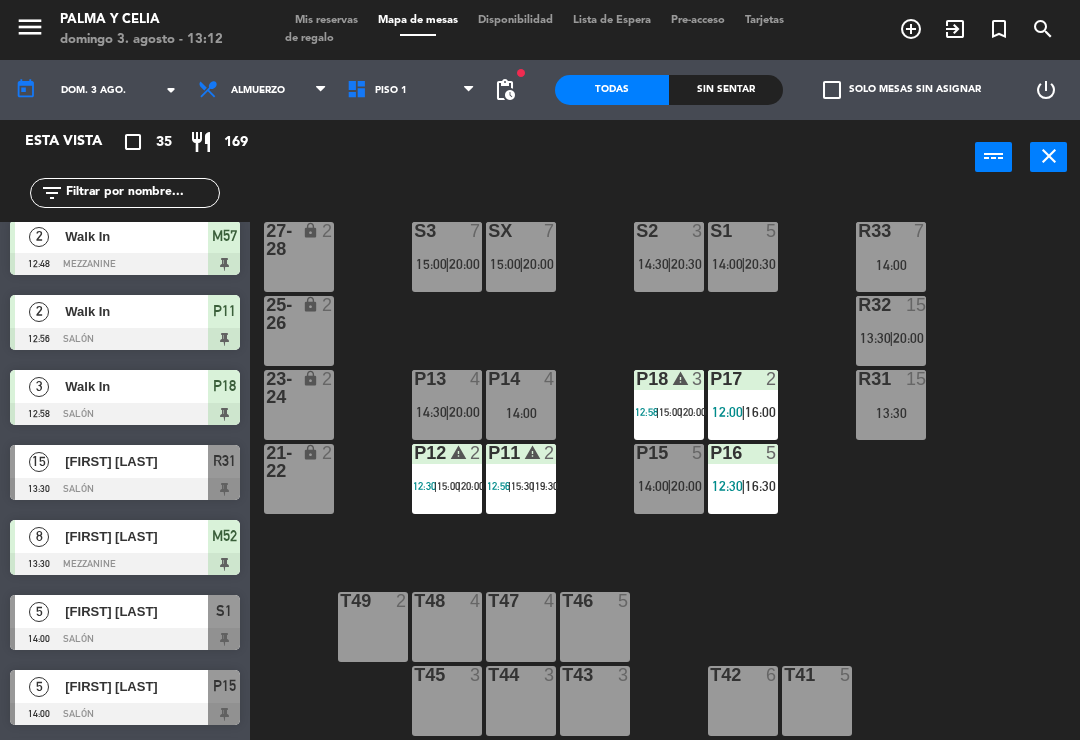 scroll, scrollTop: 5, scrollLeft: 0, axis: vertical 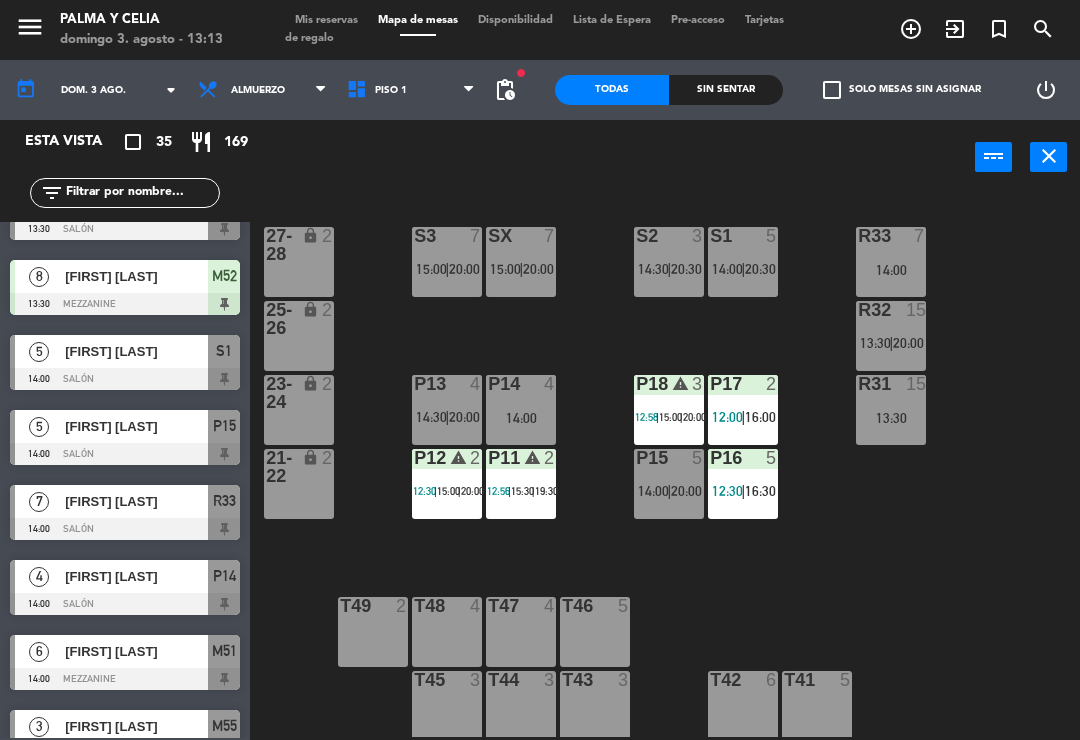 click on "Mis reservas" at bounding box center (326, 20) 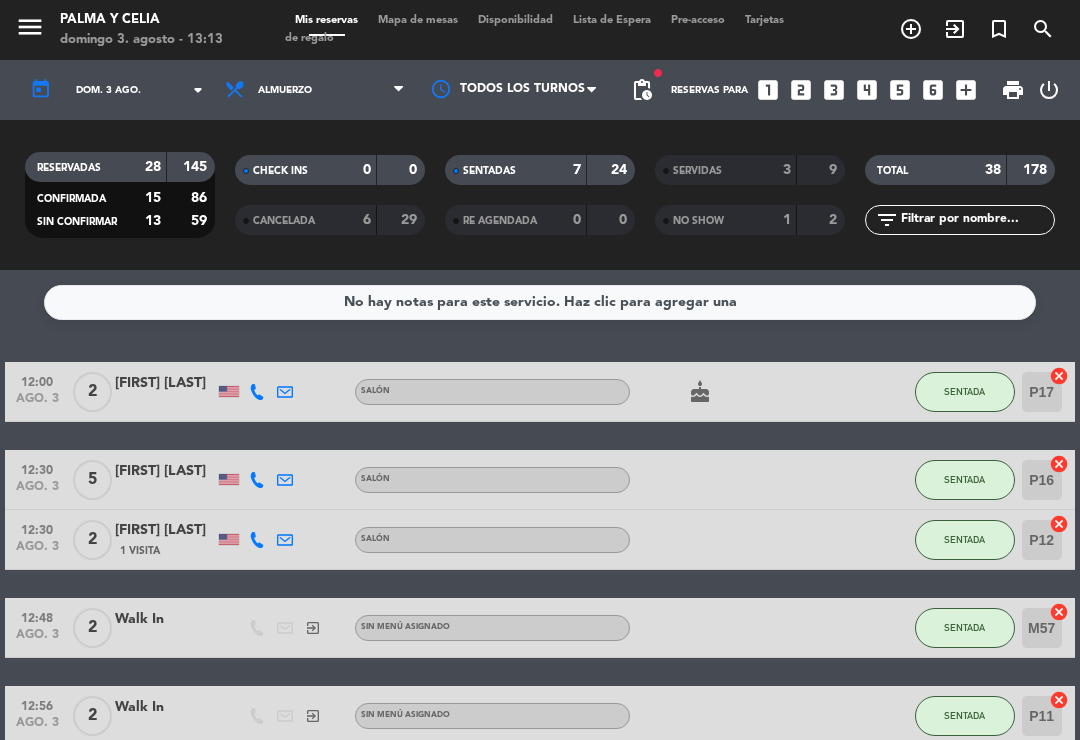 scroll, scrollTop: 0, scrollLeft: 0, axis: both 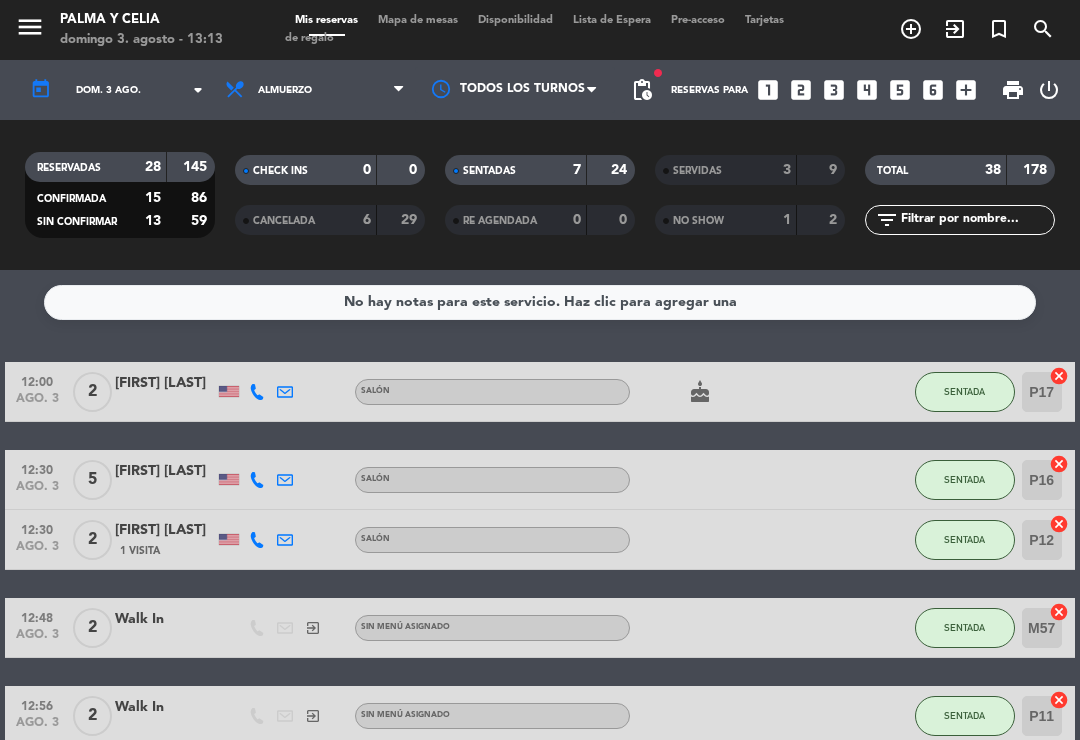 click on "Mis reservas   Mapa de mesas   Disponibilidad   Lista de Espera   Pre-acceso   Tarjetas de regalo" at bounding box center (540, 30) 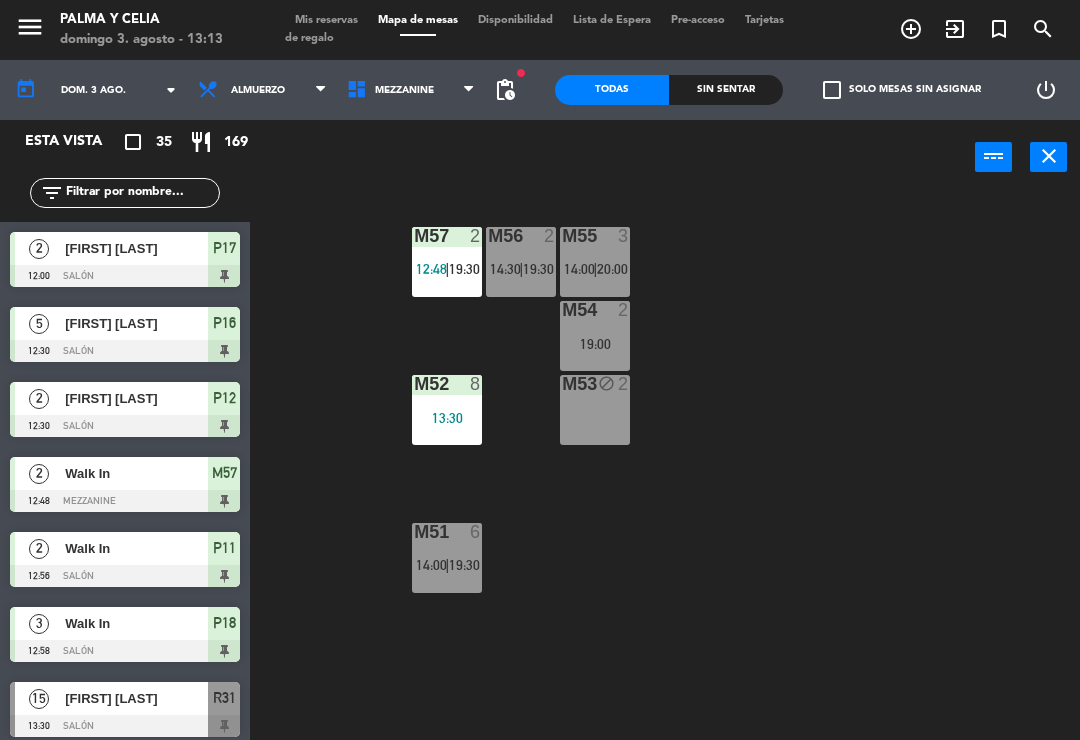 click on "block" at bounding box center [595, 384] 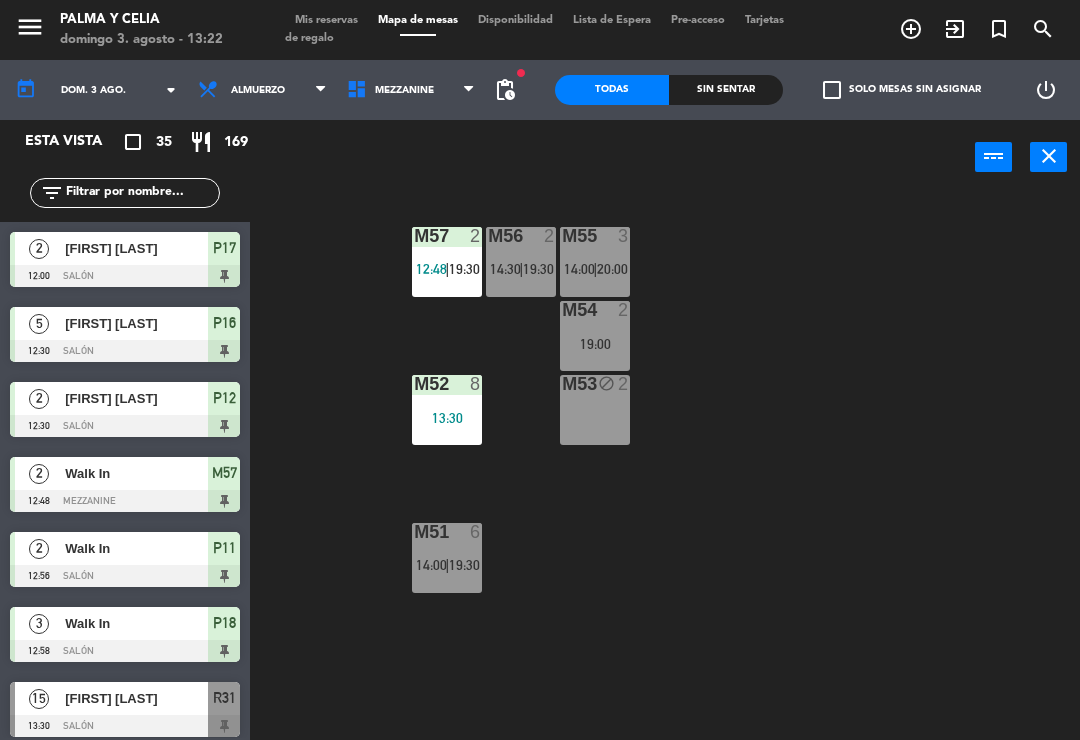 click on "M57  2   [TIME]    |    [TIME]     M56  2   [TIME]    |    [TIME]     M55  3   [TIME]    |    [TIME]     M54  2   [TIME]    |    [TIME]     M52  8   [TIME]  M53 block  2  M51  6   [TIME]    |    [TIME]" 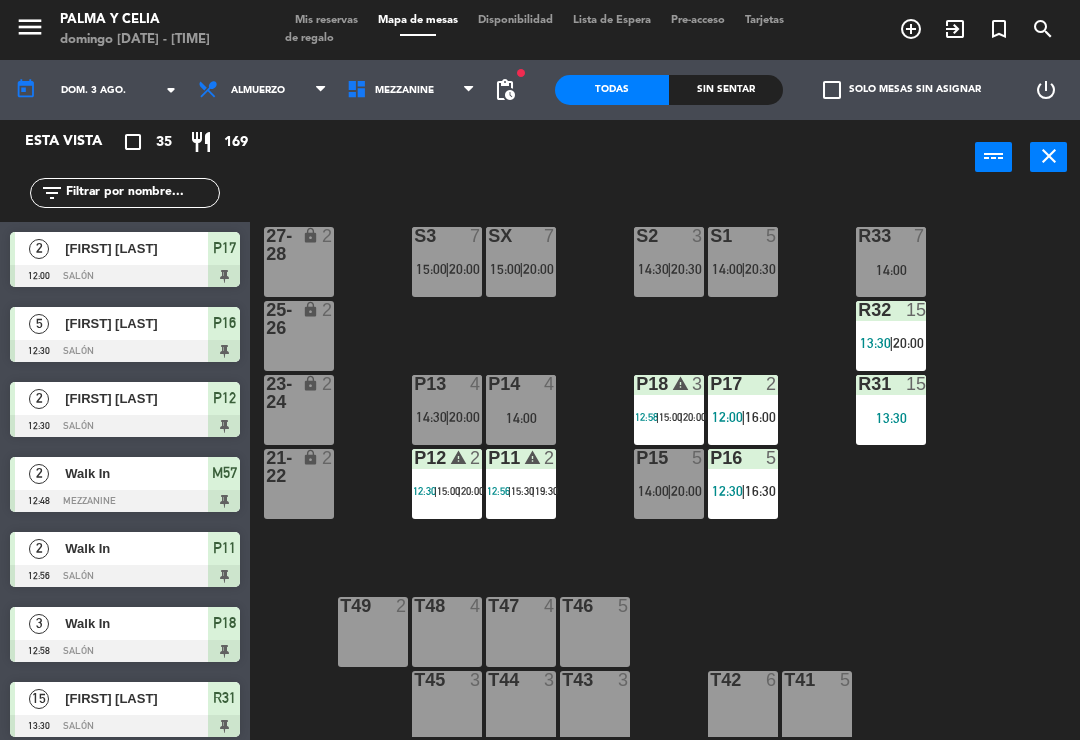 scroll, scrollTop: 0, scrollLeft: 0, axis: both 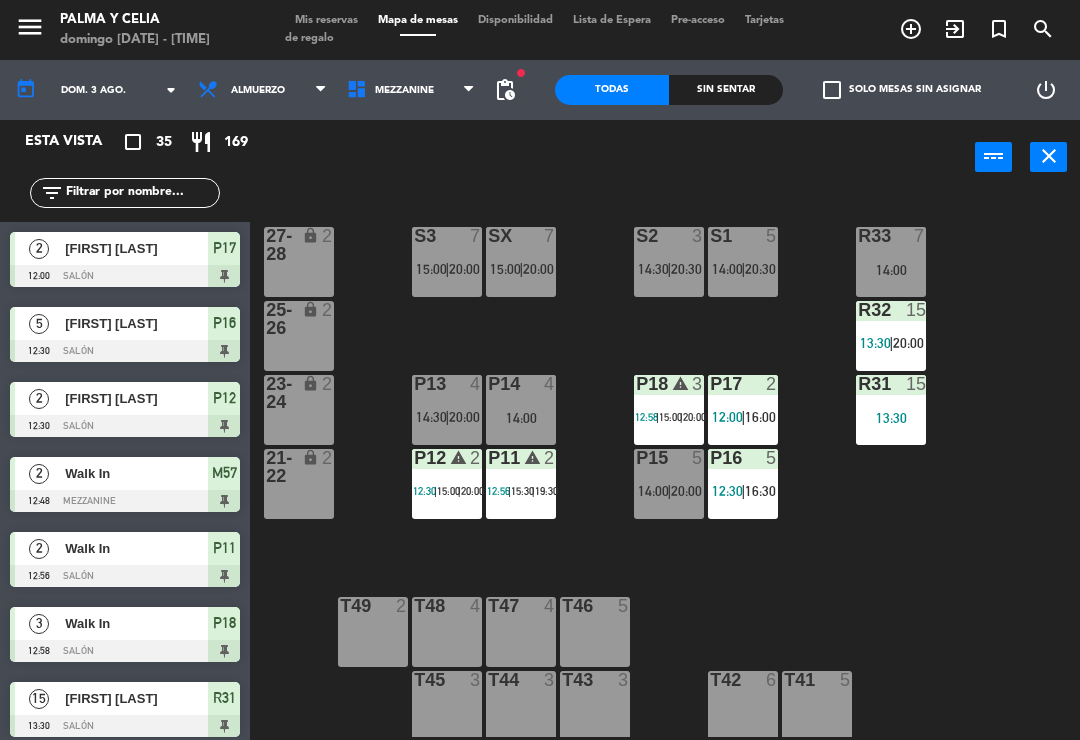 click on "Mezzanine" at bounding box center [411, 90] 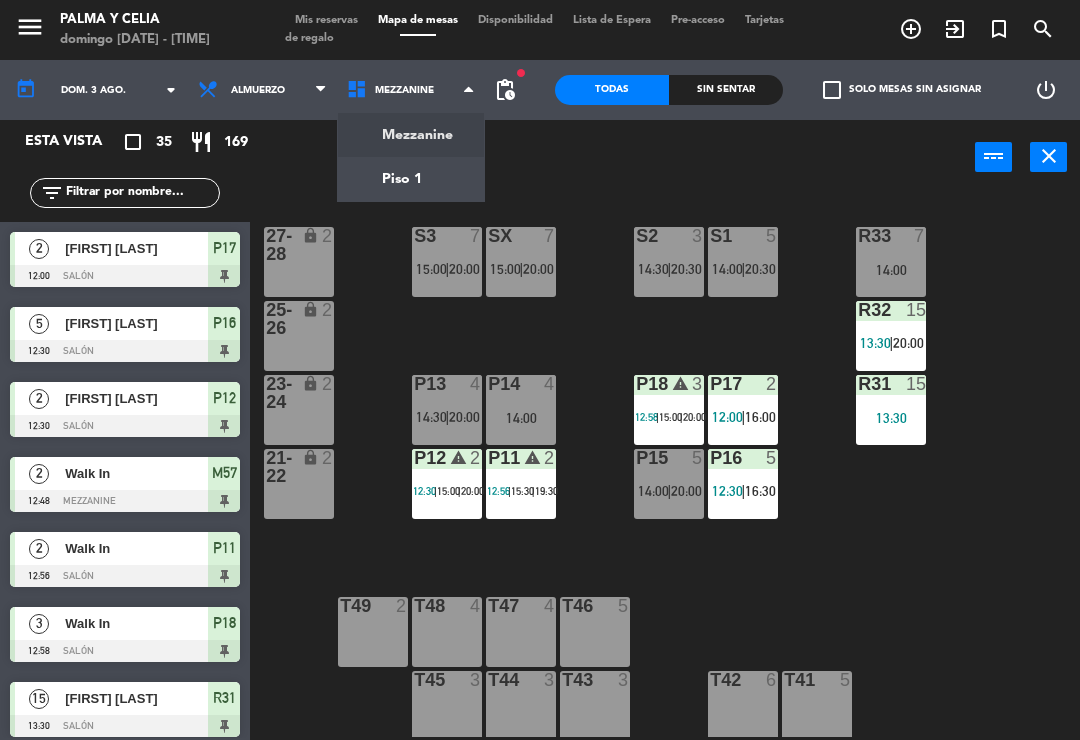 click on "R33  7   [TIME]  S1  5   [TIME]    |    [TIME]     S2  3   [TIME]    |    [TIME]     S3  7   [TIME]    |    [TIME]     SX  7   [TIME]    |    [TIME]     27-28 lock  2  R32  15   [TIME]    |    [TIME]     25-26 lock  2  P13  4   [TIME]    |    [TIME]     P14  4   [TIME]  P18 warning  3   [TIME]    |    [TIME]    |    [TIME]     P17  2   [TIME]    |    [TIME]     R31  15   [TIME]  23-24 lock  2  P12 warning  2   [TIME]    |    [TIME]    |    [TIME]     P11 warning  2   [TIME]    |    [TIME]    |    [TIME]     P15  5   [TIME]    |    [TIME]     P16  5   [TIME]    |    [TIME]     21-22 lock  2  T48  4  T47  4  T46  5  T49  2  T45  3  T44  3  T43  3  T42  6  T41  5" 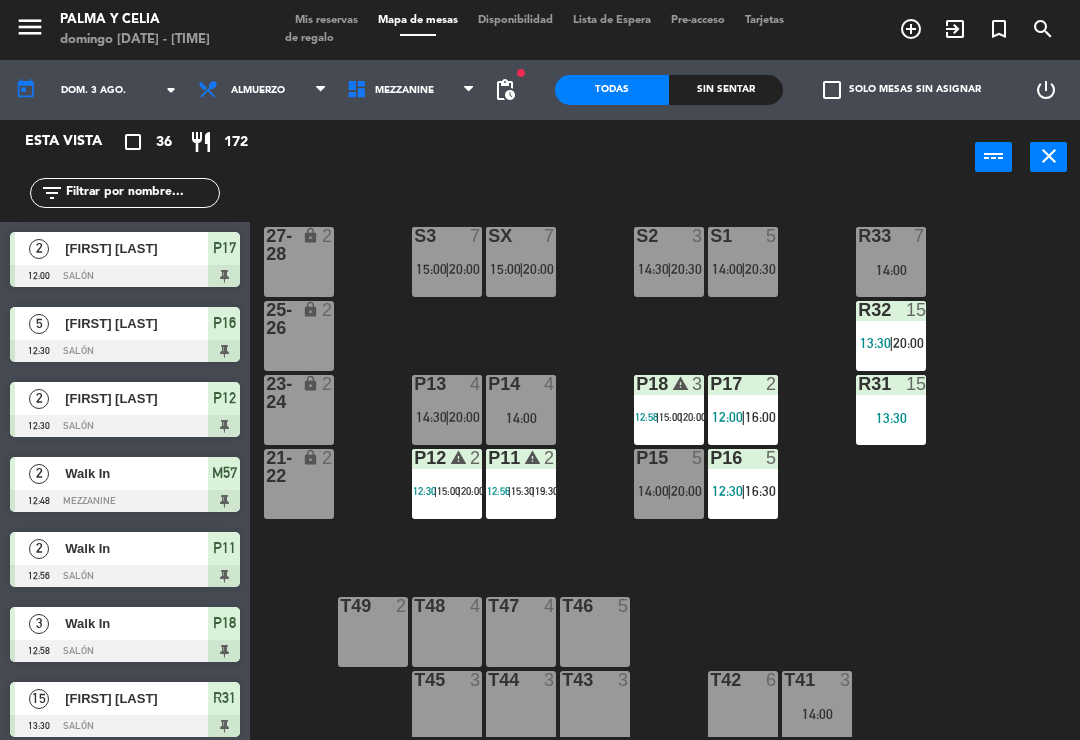 click on "Mezzanine" at bounding box center (411, 90) 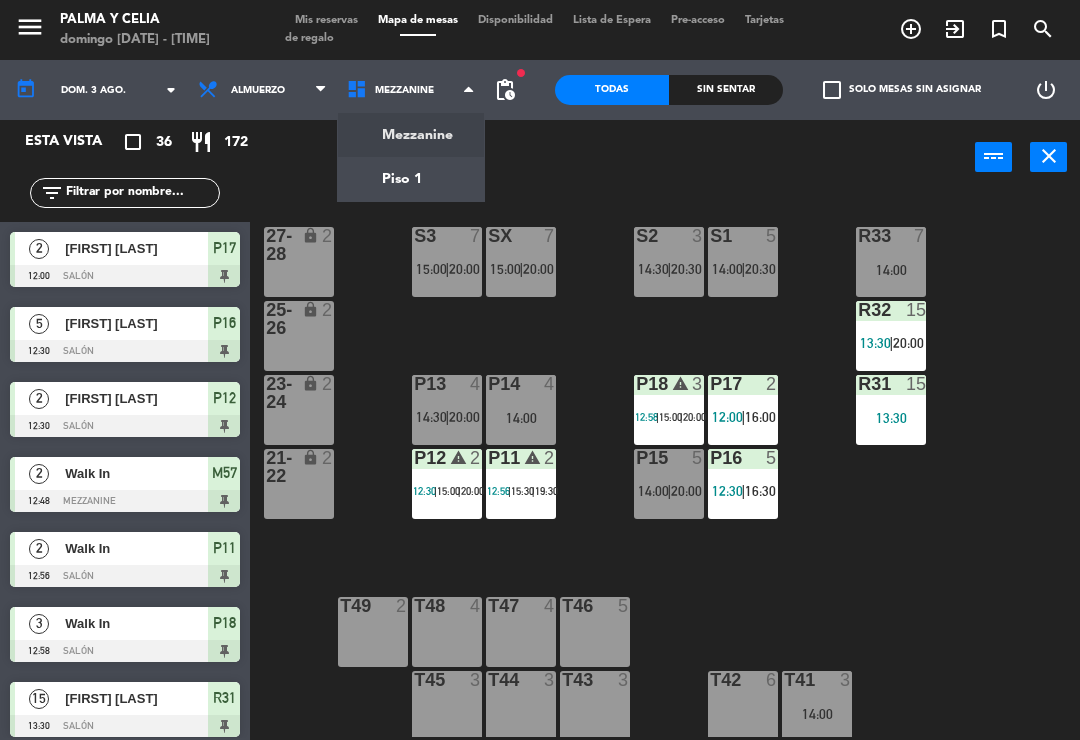 click on "power_input close" at bounding box center (612, 158) 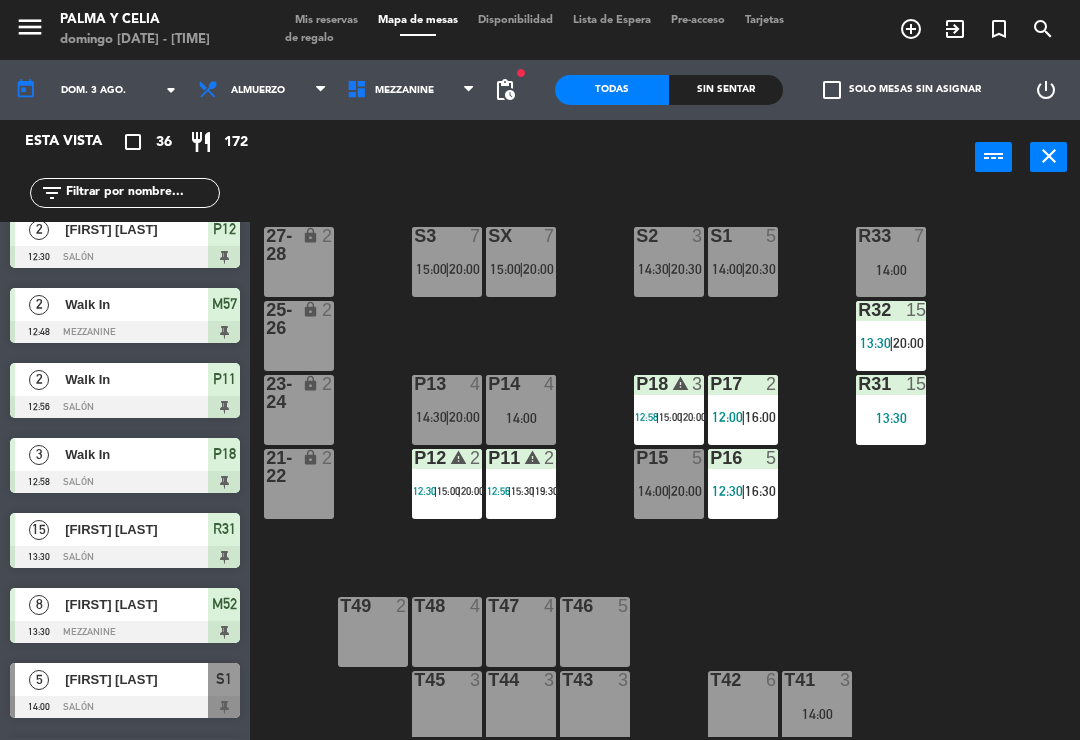 scroll, scrollTop: 172, scrollLeft: 0, axis: vertical 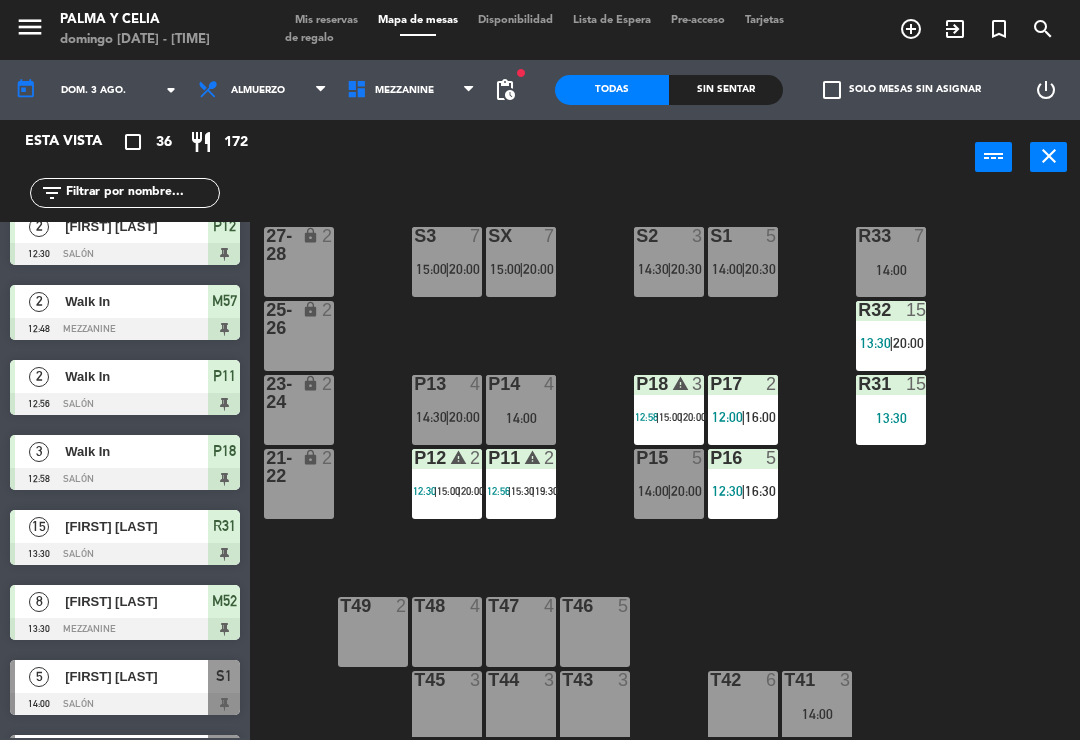 click on "[FIRST] [LAST]" at bounding box center (136, 601) 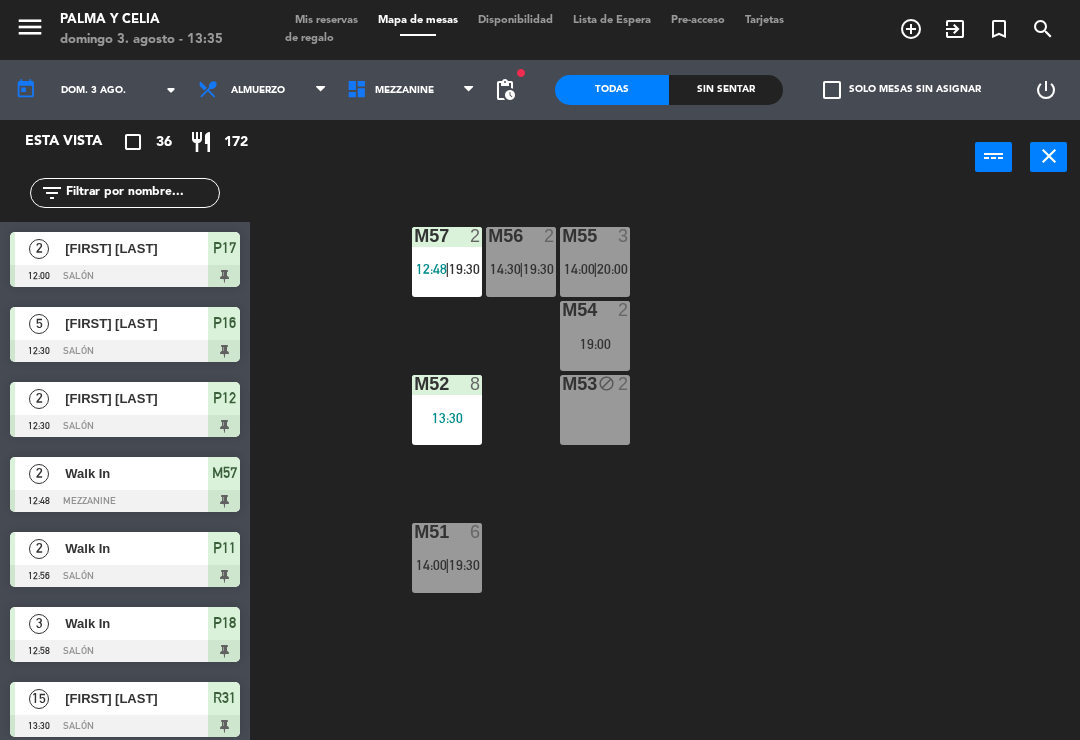 scroll, scrollTop: 0, scrollLeft: 0, axis: both 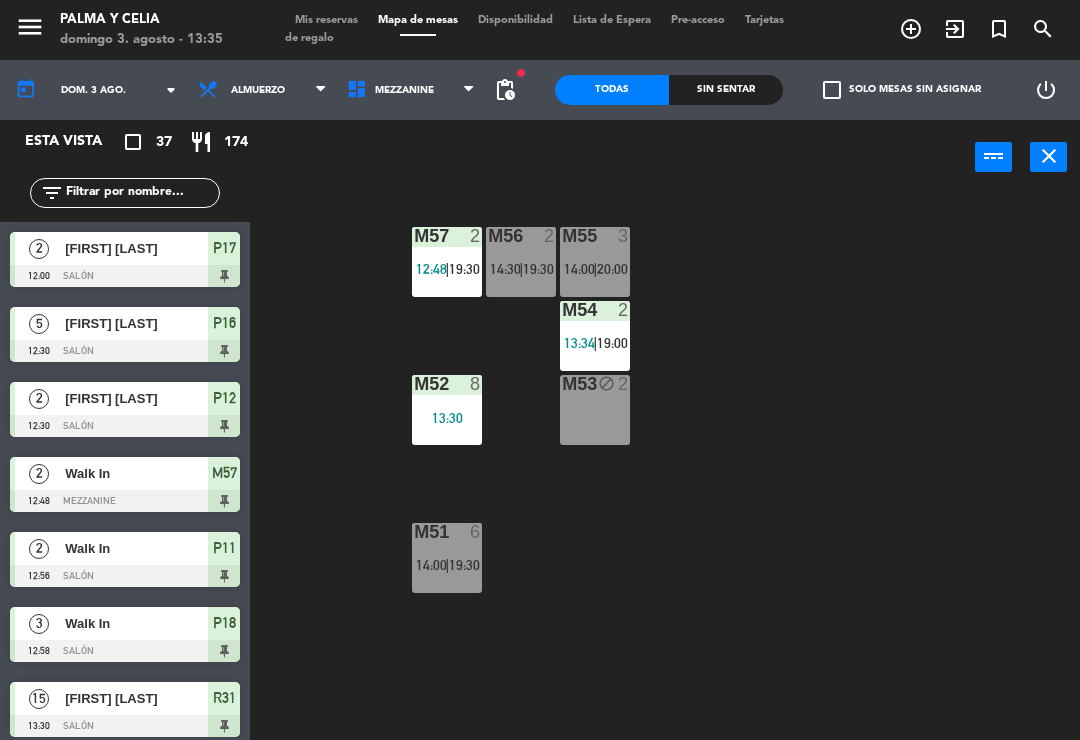 click on "block" at bounding box center (606, 383) 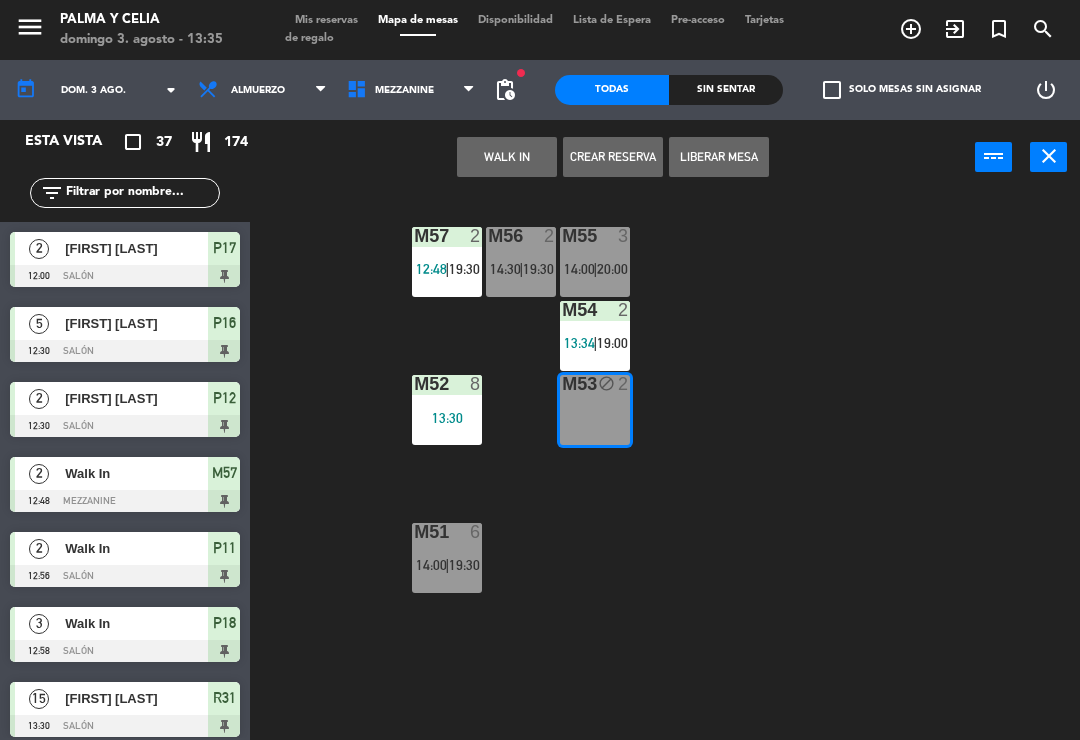 click on "WALK IN" at bounding box center [507, 157] 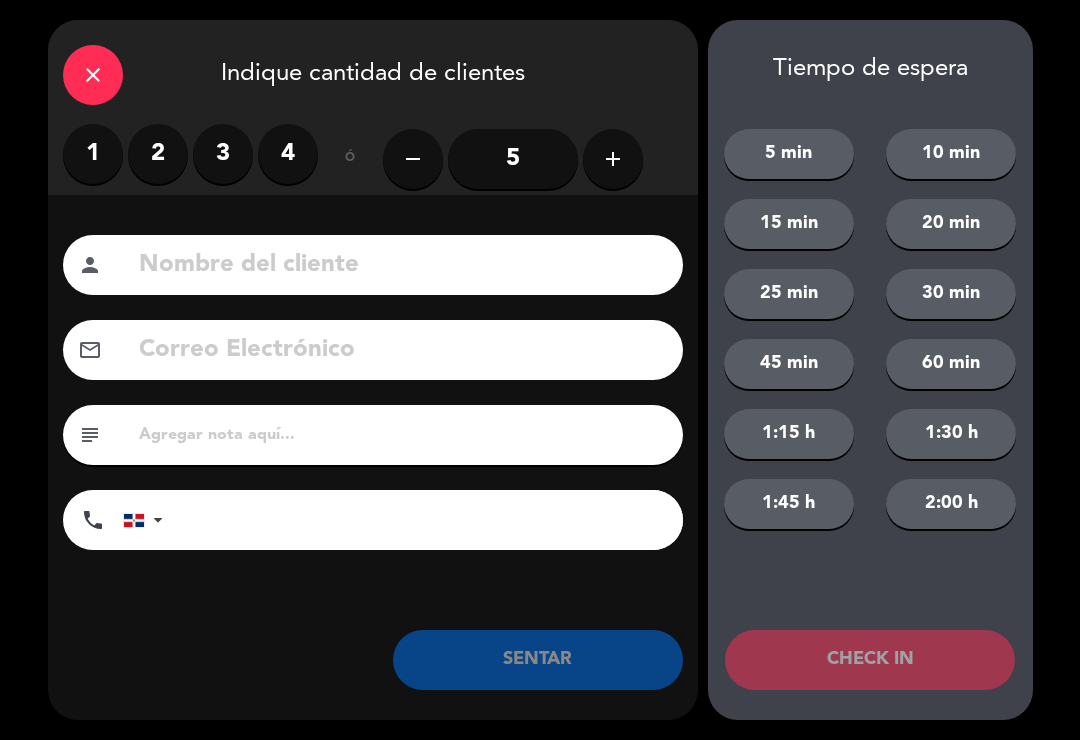 click on "close" 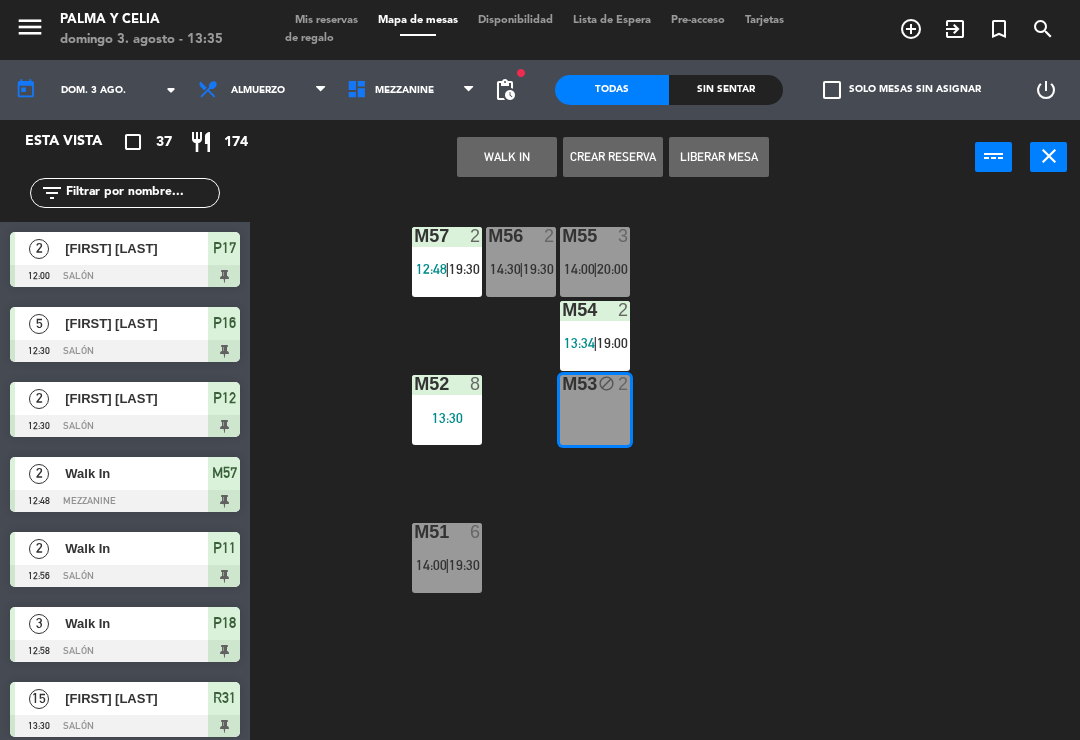 click on "Crear Reserva" at bounding box center [613, 157] 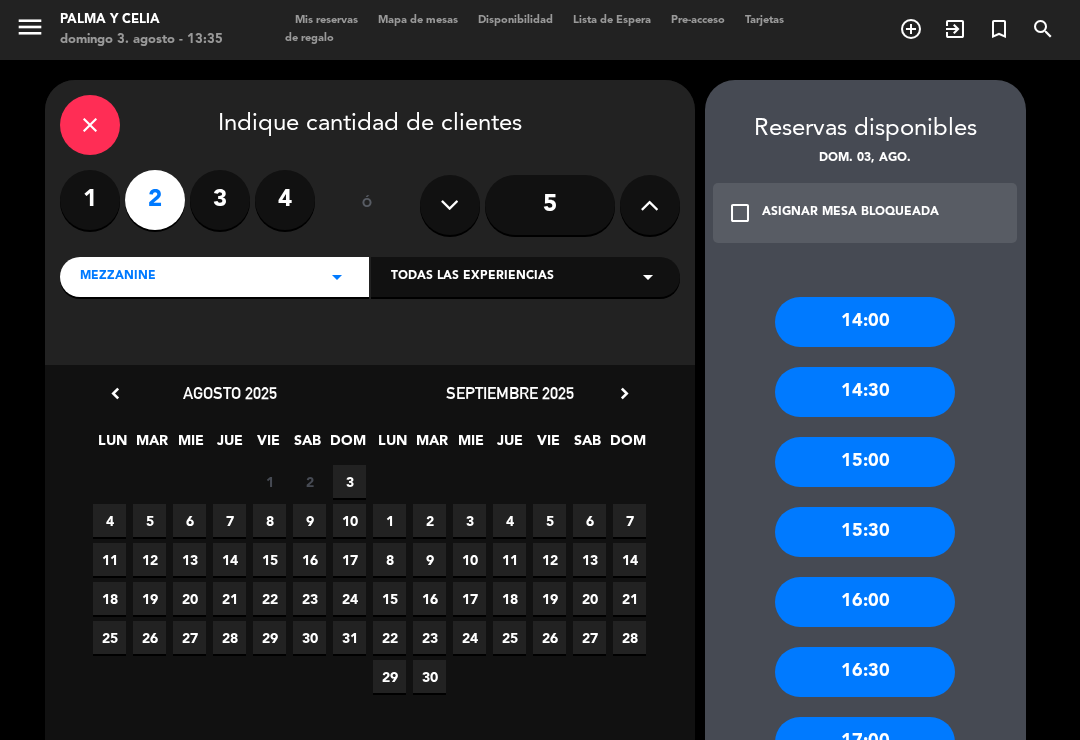 click on "4" at bounding box center [285, 200] 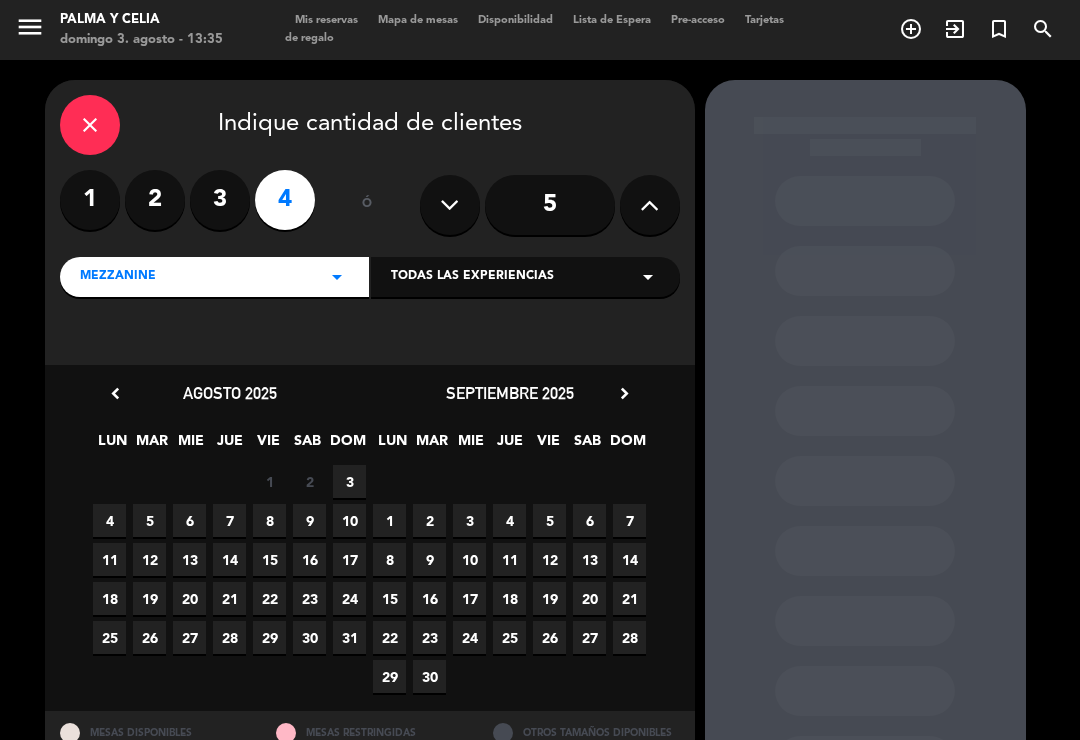 click on "3" at bounding box center (349, 481) 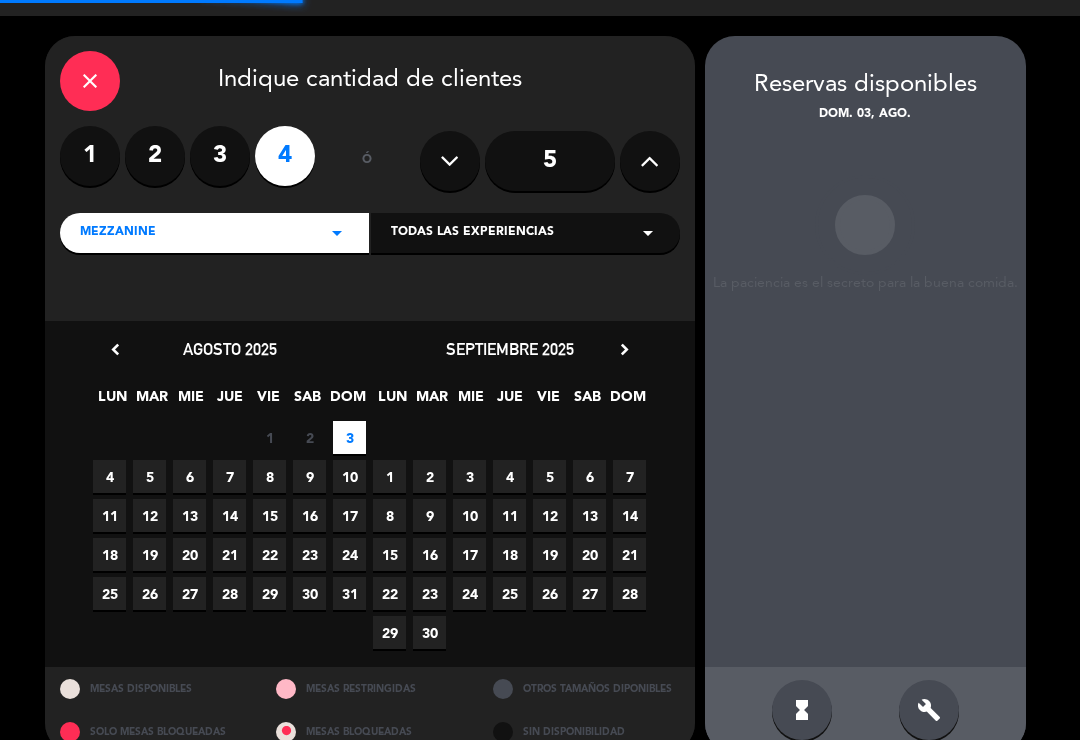 scroll, scrollTop: 46, scrollLeft: 0, axis: vertical 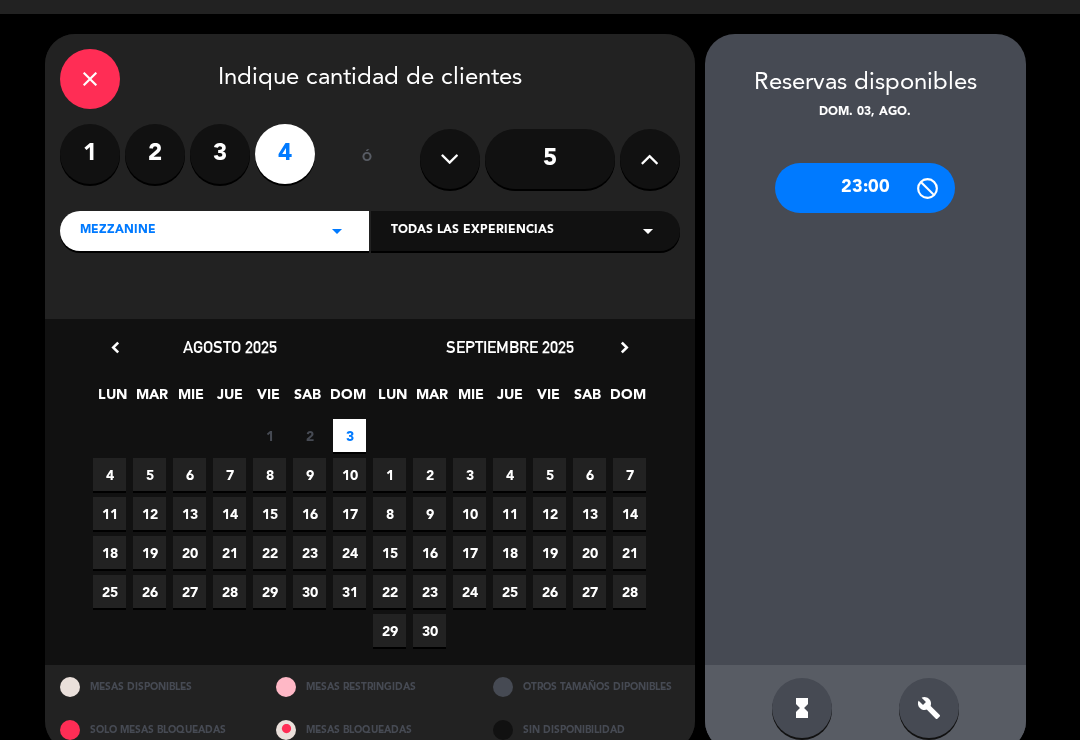 click on "build" at bounding box center [929, 708] 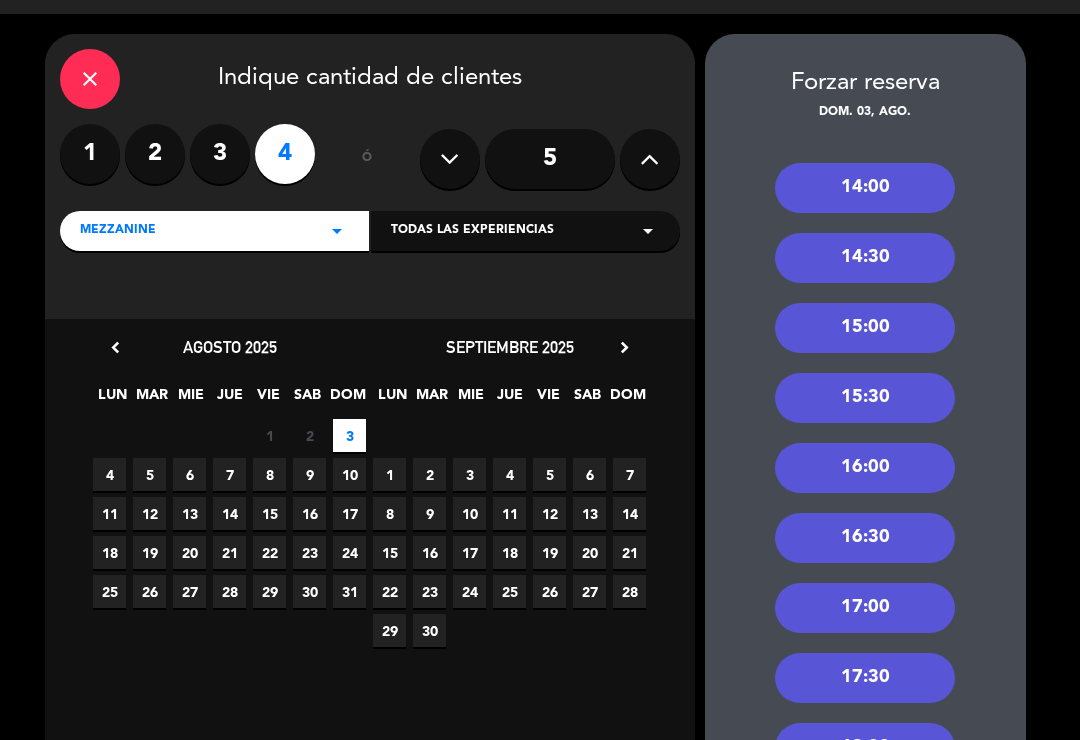 click on "14:00" at bounding box center (865, 188) 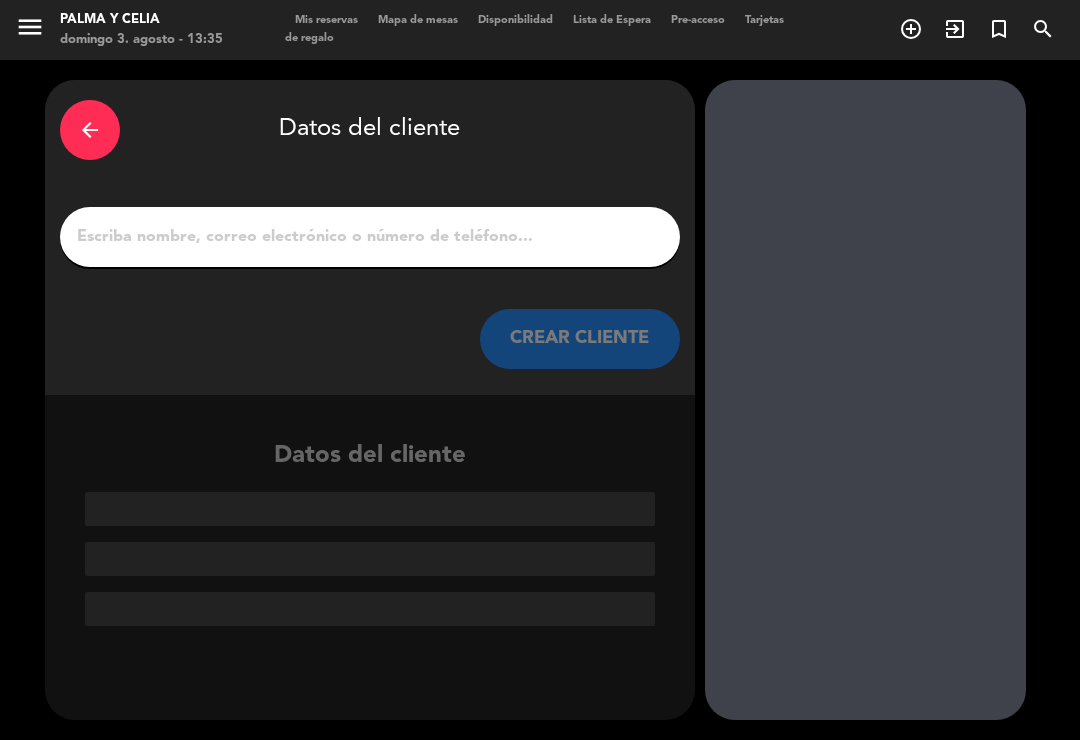 click on "1" at bounding box center [370, 237] 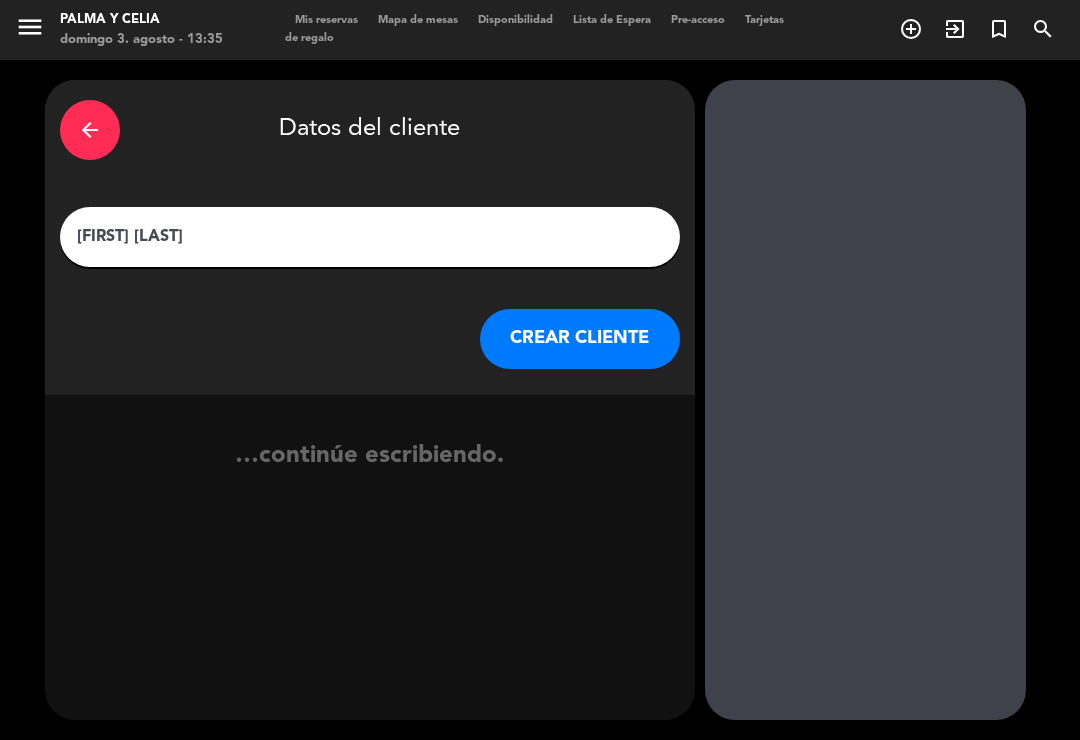 type on "[FIRST] [LAST]" 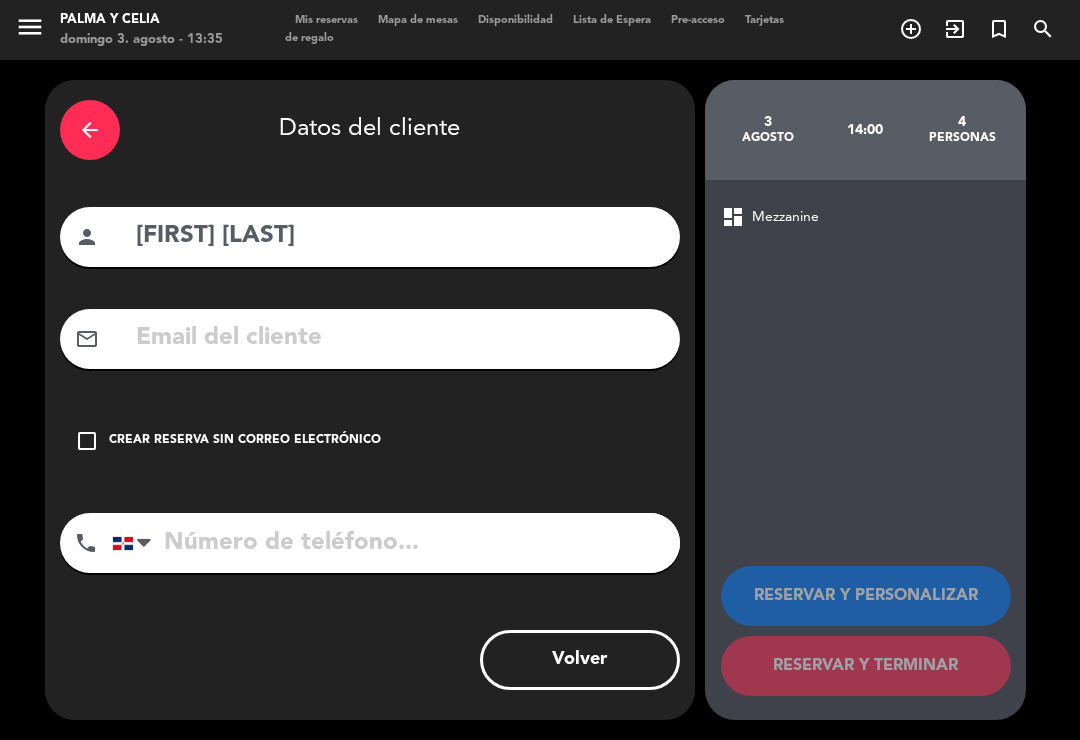 click on "Crear reserva sin correo electrónico" at bounding box center (245, 441) 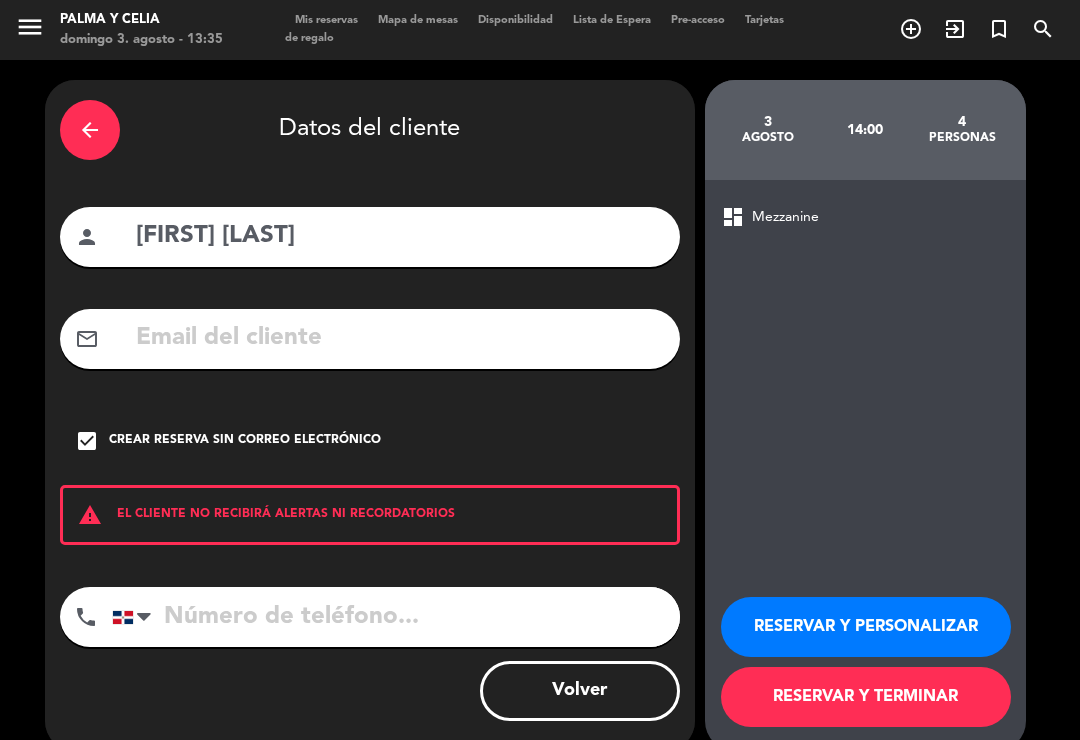 click on "person [FIRST] [LAST] mail_outline  check_box   Crear reserva sin correo electrónico  warning  EL CLIENTE NO RECIBIRÁ ALERTAS NI RECORDATORIOS  phone United States +1 United Kingdom +44 Peru (Perú) +51 Argentina +54 Brazil (Brasil) +55 Afghanistan (‫افغانستان‬‎) +93 Albania (Shqipëri) +355 Algeria (‫الجزائر‬‎) +213 American Samoa +1684 Andorra +376 Angola +244 Anguilla +1264 Antigua and Barbuda +1268 Argentina +54 Armenia (Հայաստան) +374 Aruba +297 Australia +61 Austria (Österreich) +43 Azerbaijan (Azərbaycan) +994 Bahamas +1242 Bahrain (‫البحرين‬‎) +973 Bangladesh (বাংলাদেশ) +880 Barbados +1246 Belarus (Беларусь) +375 Belgium (België) +32 Belize +501 Benin (Bénin) +229 Bermuda +1441 Bhutan (འབྲུག) +975 Bolivia +591 Bosnia and Herzegovina (Босна и Херцеговина) +387 Botswana +267 Brazil (Brasil) +55 British Indian Ocean Territory +246 British Virgin Islands +1284 Brunei +1" at bounding box center [370, 415] 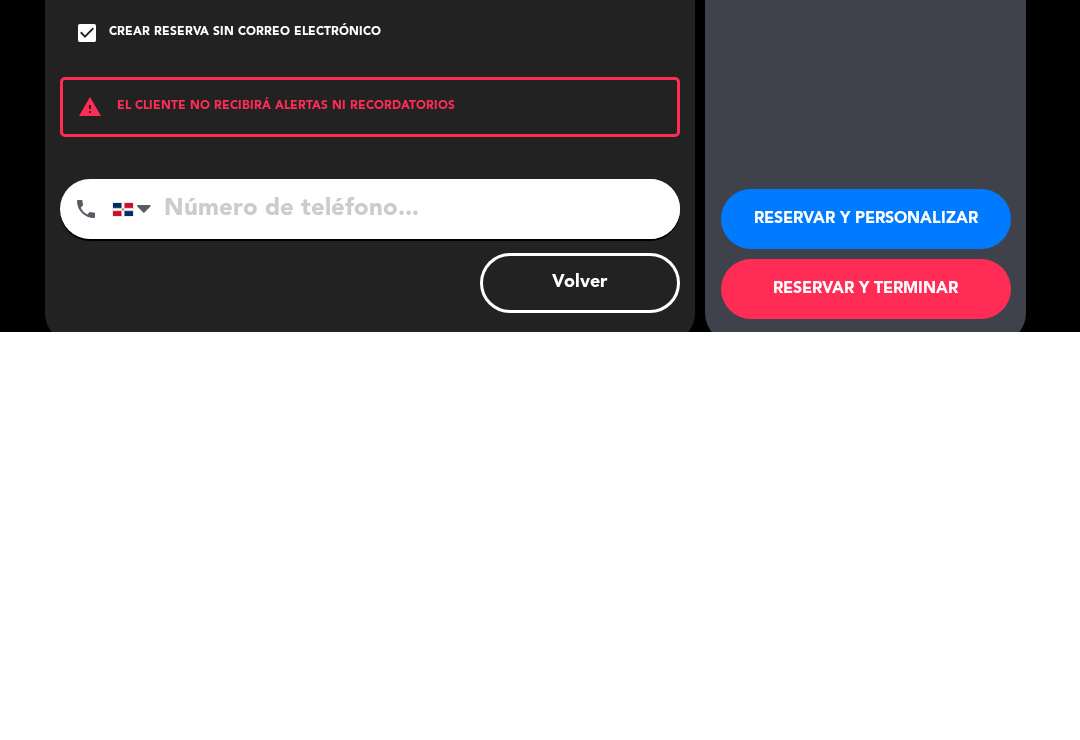 type on "7" 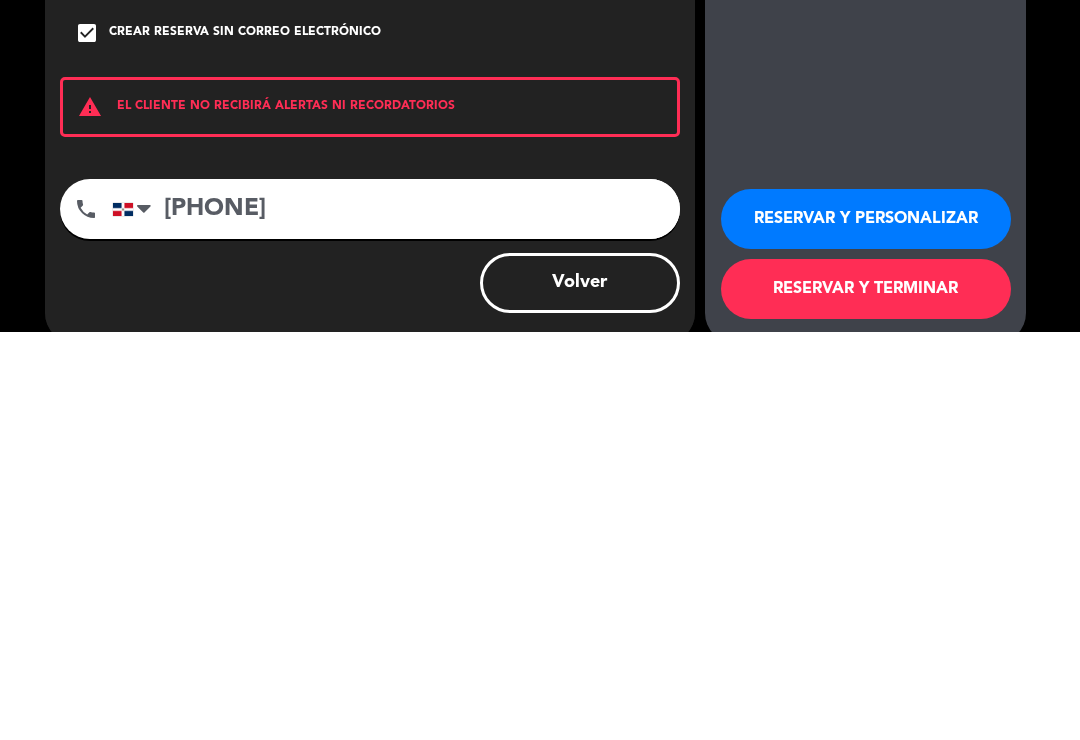type on "[PHONE]" 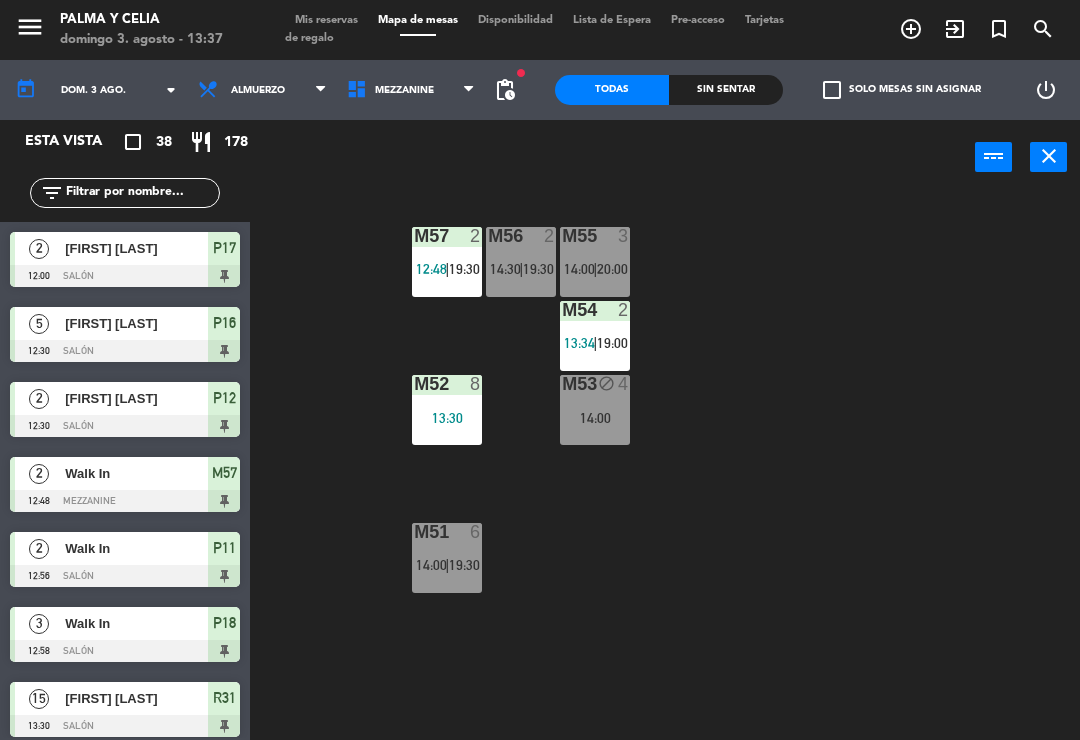 click on "Mezzanine" at bounding box center [411, 90] 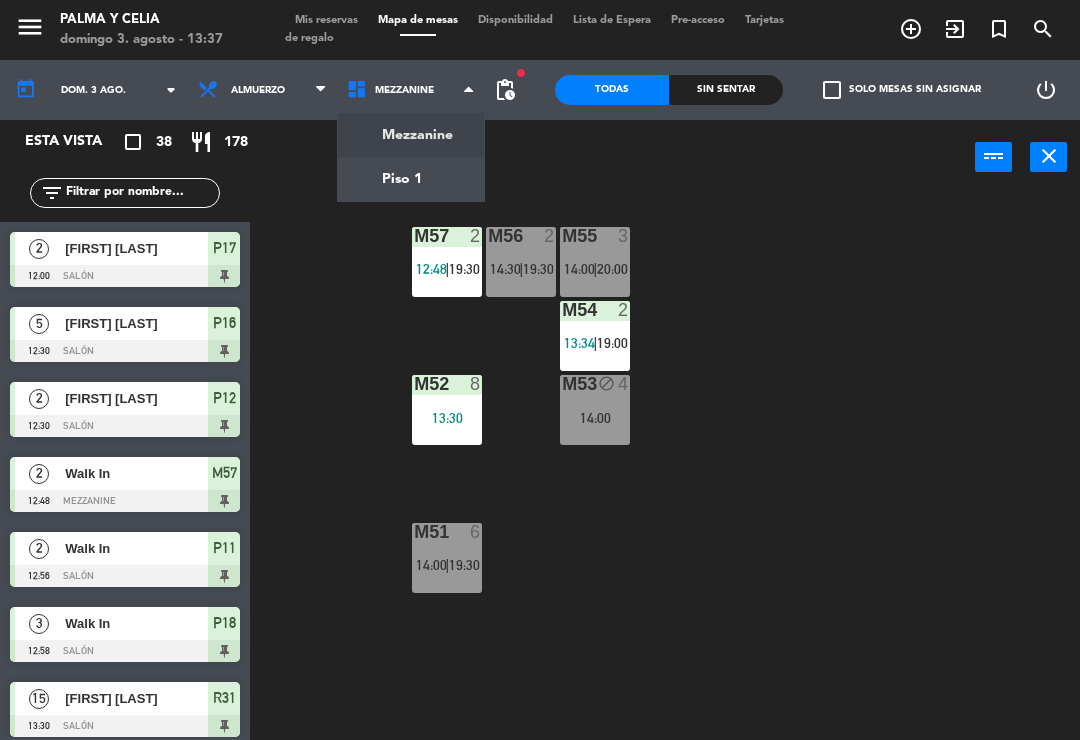 click on "M57  2   [TIME]    |    [TIME]     M56  2   [TIME]    |    [TIME]     M55  3   [TIME]    |    [TIME]     M54  2   [TIME]    |    [TIME]     M52  8   [TIME]  M53 block  4   [TIME]  M51  6   [TIME]    |    [TIME]" 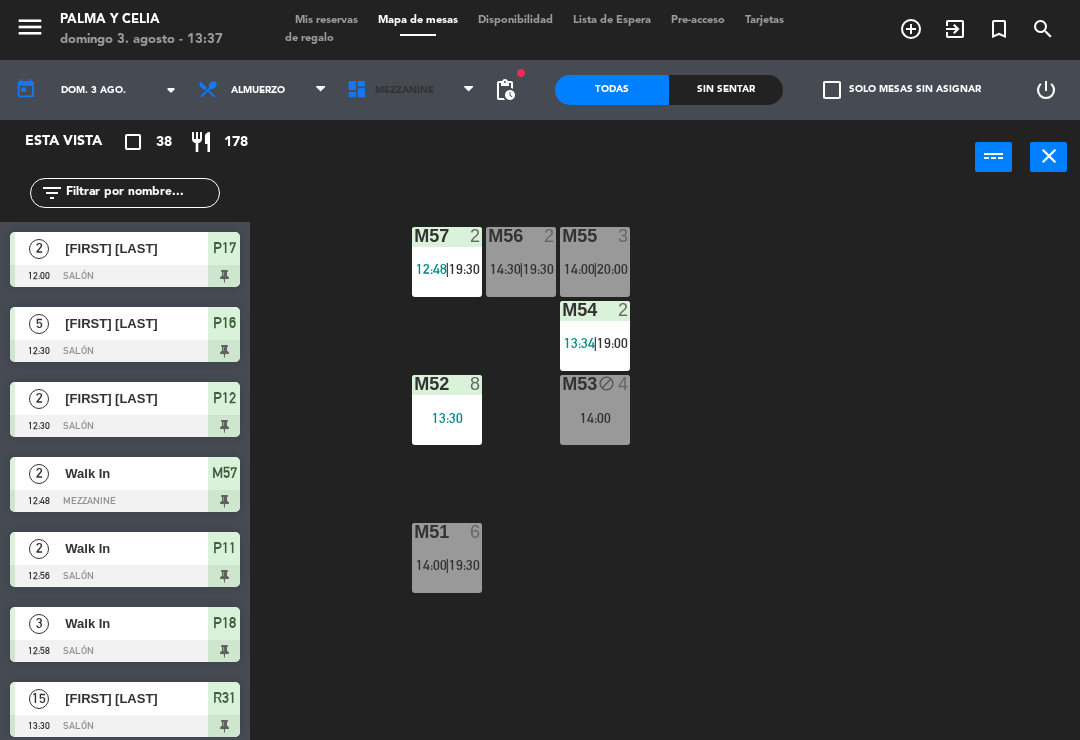 click on "Mezzanine" at bounding box center [411, 90] 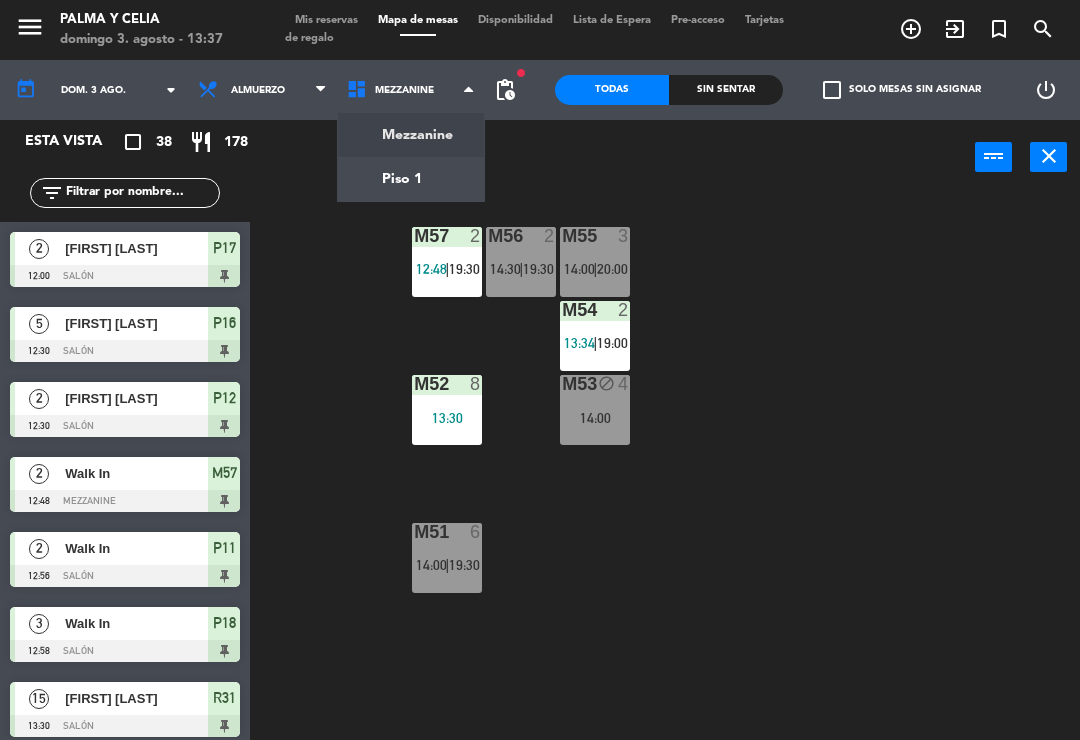 click on "menu  Palma y Celia   domingo [DATE] - [TIME]   Mis reservas   Mapa de mesas   Disponibilidad   Lista de Espera   Pre-acceso   Tarjetas de regalo  add_circle_outline exit_to_app turned_in_not search today    dom. [DATE] arrow_drop_down  Almuerzo  Almuerzo  Almuerzo  Mezzanine   Piso 1   Mezzanine   Mezzanine   Piso 1  fiber_manual_record pending_actions  Todas  Sin sentar  check_box_outline_blank   Solo mesas sin asignar   power_settings_new   Esta vista   crop_square  38  restaurant  178 filter_list  2   [FIRST] [LAST]   [TIME]   Salón  P17  5   [FIRST] [LAST]   [TIME]   Salón  P16  2   [FIRST] [LAST]   [TIME]   Salón  P12  2   Walk In   [TIME]   Mezzanine  M57  2   Walk In   [TIME]   Salón  P11  3   Walk In   [TIME]   Salón  P18  15   [FIRST] [LAST]   [TIME]   Salón  R31  8   [FIRST] [LAST]   [TIME]   Mezzanine  M52  2   Walk In   [TIME]   Mezzanine  M54  5   [FIRST] [LAST]   [TIME]   Salón  S1  4   [FIRST] [LAST]   [TIME]   Mezzanine  M53  5   [FIRST] [LAST]   [TIME]   Salón  P15  7   [FIRST] [LAST]   [TIME]" 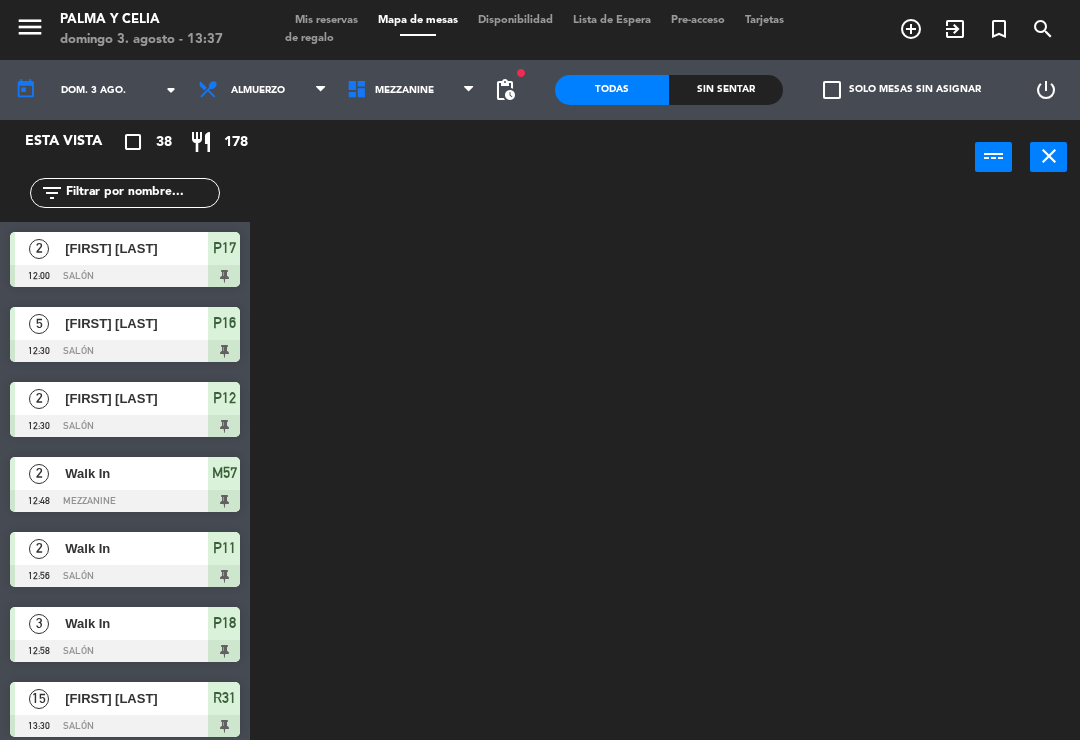 click on "Mezzanine" at bounding box center (404, 90) 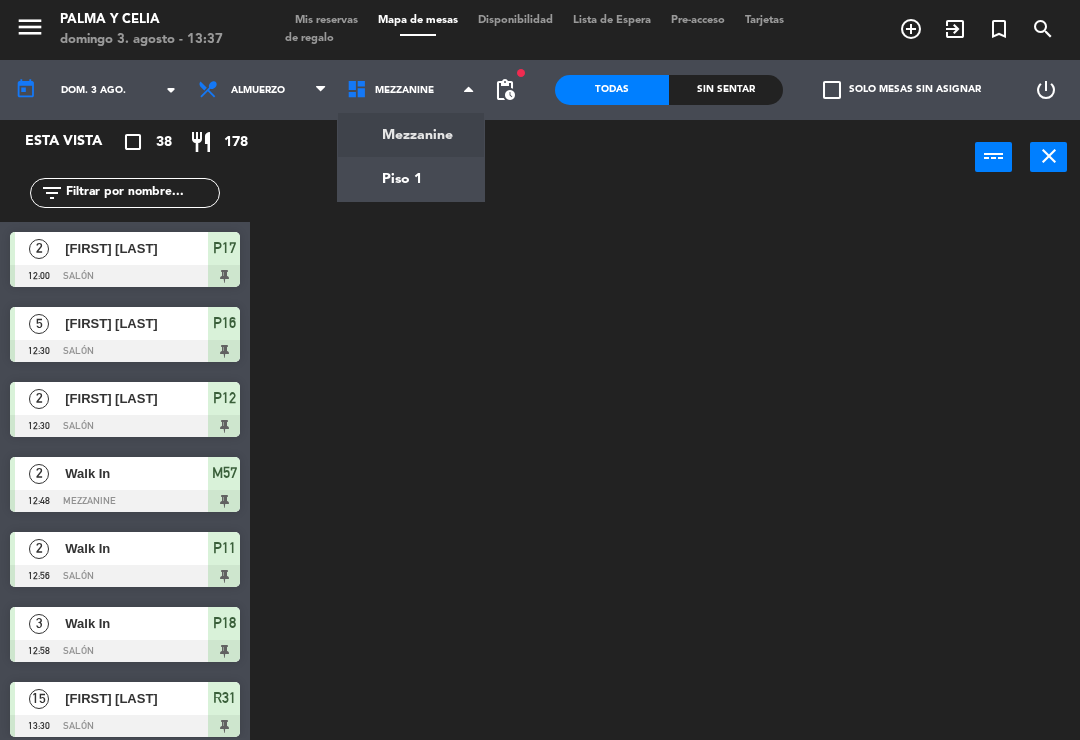 click on "menu  Palma y Celia   domingo [DATE] - [TIME]   Mis reservas   Mapa de mesas   Disponibilidad   Lista de Espera   Pre-acceso   Tarjetas de regalo  add_circle_outline exit_to_app turned_in_not search today    dom. [DATE] arrow_drop_down  Almuerzo  Almuerzo  Almuerzo  Mezzanine   Piso 1   Mezzanine   Mezzanine   Piso 1  fiber_manual_record pending_actions  Todas  Sin sentar  check_box_outline_blank   Solo mesas sin asignar   power_settings_new   Esta vista   crop_square  38  restaurant  178 filter_list  2   [FIRST] [LAST]   [TIME]   Salón  P17  5   [FIRST] [LAST]   [TIME]   Salón  P16  2   [FIRST] [LAST]   [TIME]   Salón  P12  2   Walk In   [TIME]   Mezzanine  M57  2   Walk In   [TIME]   Salón  P11  3   Walk In   [TIME]   Salón  P18  15   [FIRST] [LAST]   [TIME]   Salón  R31  8   [FIRST] [LAST]   [TIME]   Mezzanine  M52  2   Walk In   [TIME]   Mezzanine  M54  5   [FIRST] [LAST]   [TIME]   Salón  S1  4   [FIRST] [LAST]   [TIME]   Mezzanine  M53  5   [FIRST] [LAST]   [TIME]   Salón  P15  7   [FIRST] [LAST]   [TIME]" 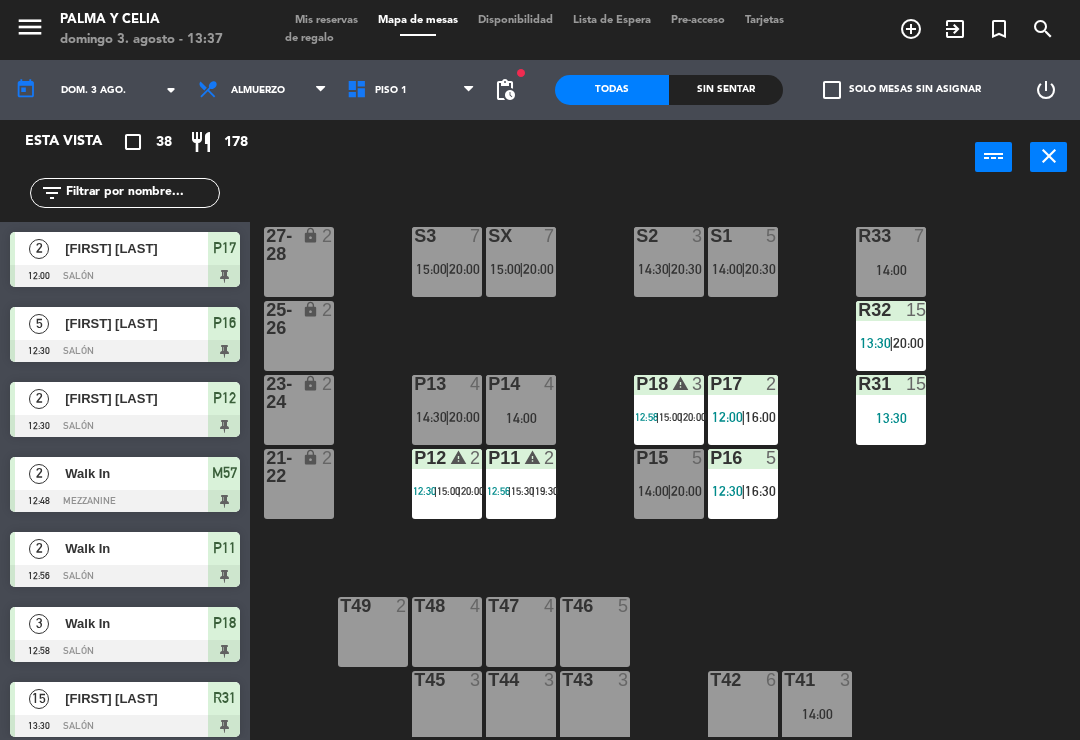 click on "Piso 1" at bounding box center (411, 90) 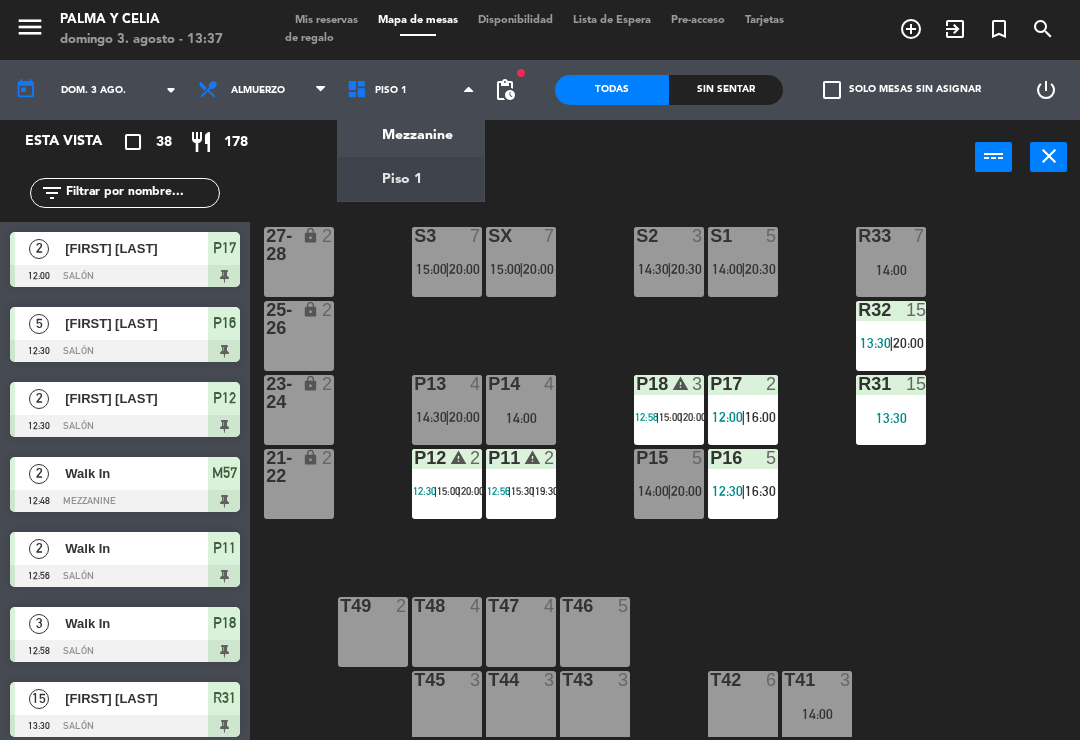 click on "R33  7   [TIME]  S1  5   [TIME]    |    [TIME]     S2  3   [TIME]    |    [TIME]     S3  7   [TIME]    |    [TIME]     SX  7   [TIME]    |    [TIME]     27-28 lock  2  R32  15   [TIME]    |    [TIME]     25-26 lock  2  P13  4   [TIME]    |    [TIME]     P14  4   [TIME]  P18 warning  3   [TIME]    |    [TIME]    |    [TIME]     P17  2   [TIME]    |    [TIME]     R31  15   [TIME]  23-24 lock  2  P12 warning  2   [TIME]    |    [TIME]    |    [TIME]     P11 warning  2   [TIME]    |    [TIME]    |    [TIME]     P15  5   [TIME]    |    [TIME]     P16  5   [TIME]    |    [TIME]     21-22 lock  2  T48  4  T47  4  T46  5  T49  2  T45  3  T44  3  T43  3  T42  6  T41  3   [TIME]" 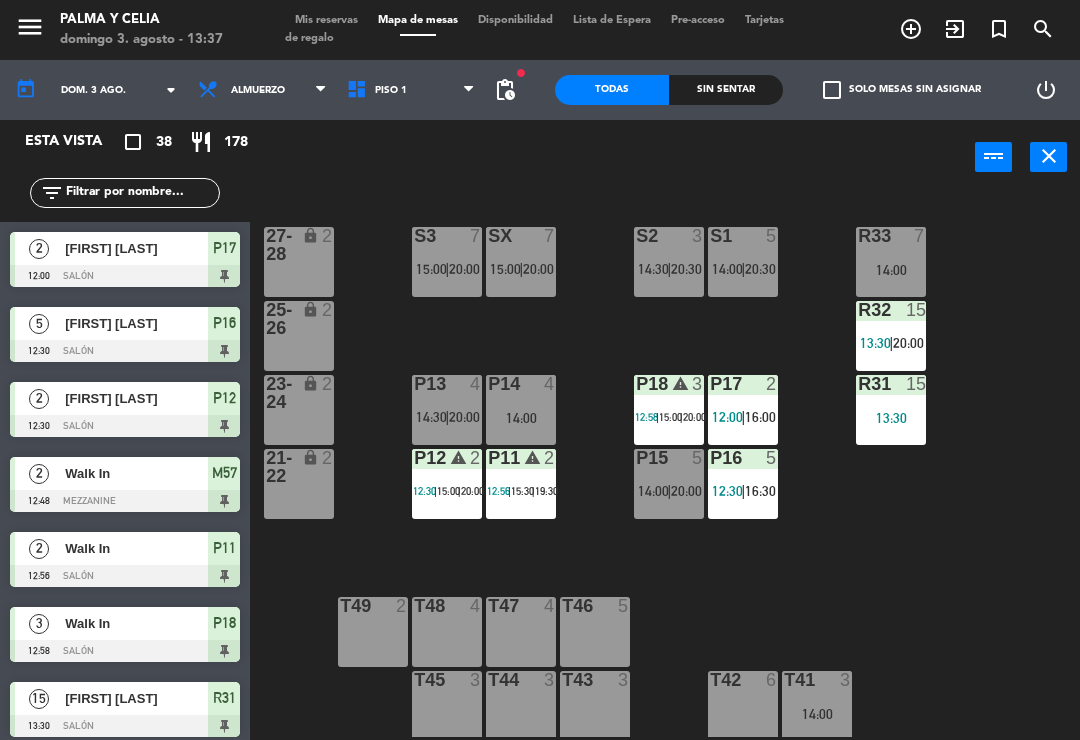 click on "R33  7   [TIME]  S1  5   [TIME]    |    [TIME]     S2  3   [TIME]    |    [TIME]     S3  7   [TIME]    |    [TIME]     SX  7   [TIME]    |    [TIME]     27-28 lock  2  R32  15   [TIME]    |    [TIME]     25-26 lock  2  P13  4   [TIME]    |    [TIME]     P14  4   [TIME]  P18 warning  3   [TIME]    |    [TIME]    |    [TIME]     P17  2   [TIME]    |    [TIME]     R31  15   [TIME]  23-24 lock  2  P12 warning  2   [TIME]    |    [TIME]    |    [TIME]     P11 warning  2   [TIME]    |    [TIME]    |    [TIME]     P15  5   [TIME]    |    [TIME]     P16  5   [TIME]    |    [TIME]     21-22 lock  2  T48  4  T47  4  T46  5  T49  2  T45  3  T44  3  T43  3  T42  6  T41  3   [TIME]" 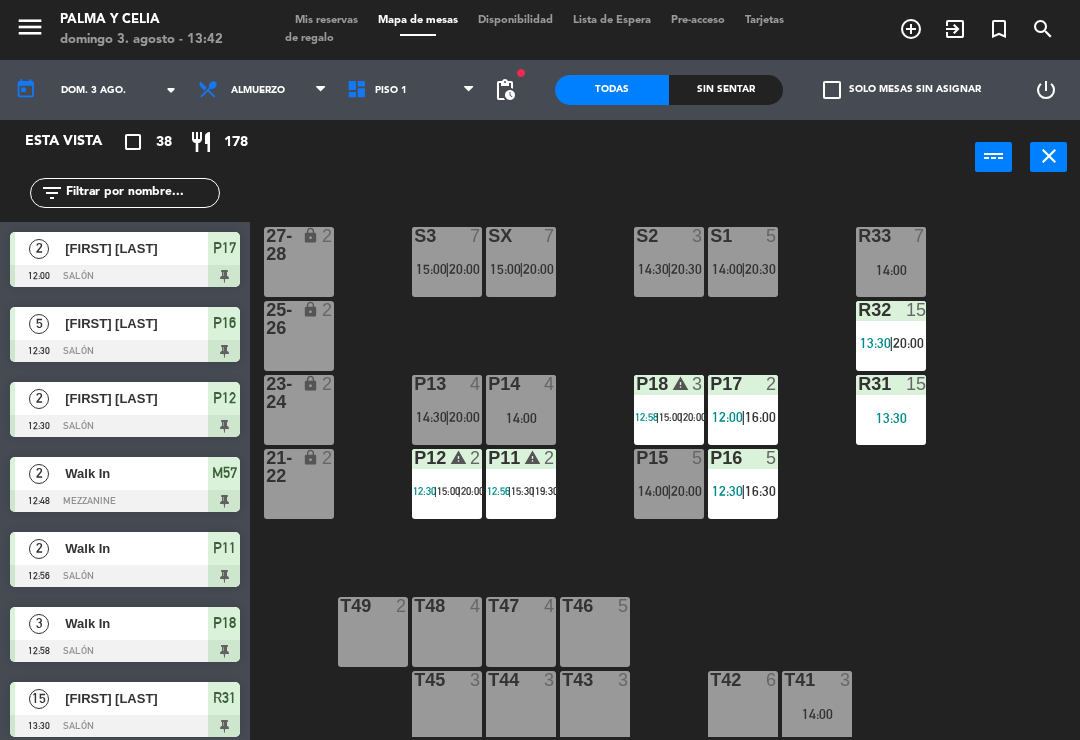 click on "R33  7   [TIME]  S1  5   [TIME]    |    [TIME]     S2  3   [TIME]    |    [TIME]     S3  7   [TIME]    |    [TIME]     SX  7   [TIME]    |    [TIME]     27-28 lock  2  R32  15   [TIME]    |    [TIME]     25-26 lock  2  P13  4   [TIME]    |    [TIME]     P14  4   [TIME]  P18 warning  3   [TIME]    |    [TIME]    |    [TIME]     P17  2   [TIME]    |    [TIME]     R31  15   [TIME]  23-24 lock  2  P12 warning  2   [TIME]    |    [TIME]    |    [TIME]     P11 warning  2   [TIME]    |    [TIME]    |    [TIME]     P15  5   [TIME]    |    [TIME]     P16  5   [TIME]    |    [TIME]     21-22 lock  2  T48  4  T47  4  T46  5  T49  2  T45  3  T44  3  T43  3  T42  6  T41  3   [TIME]" 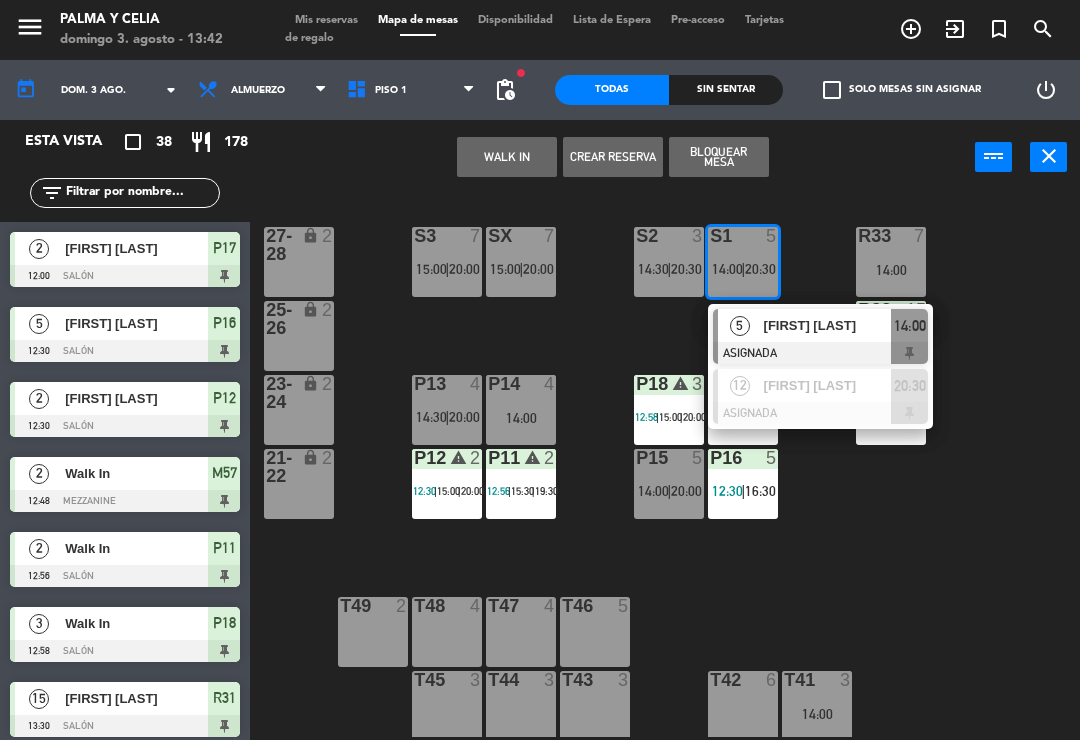 click on "12" at bounding box center (739, 385) 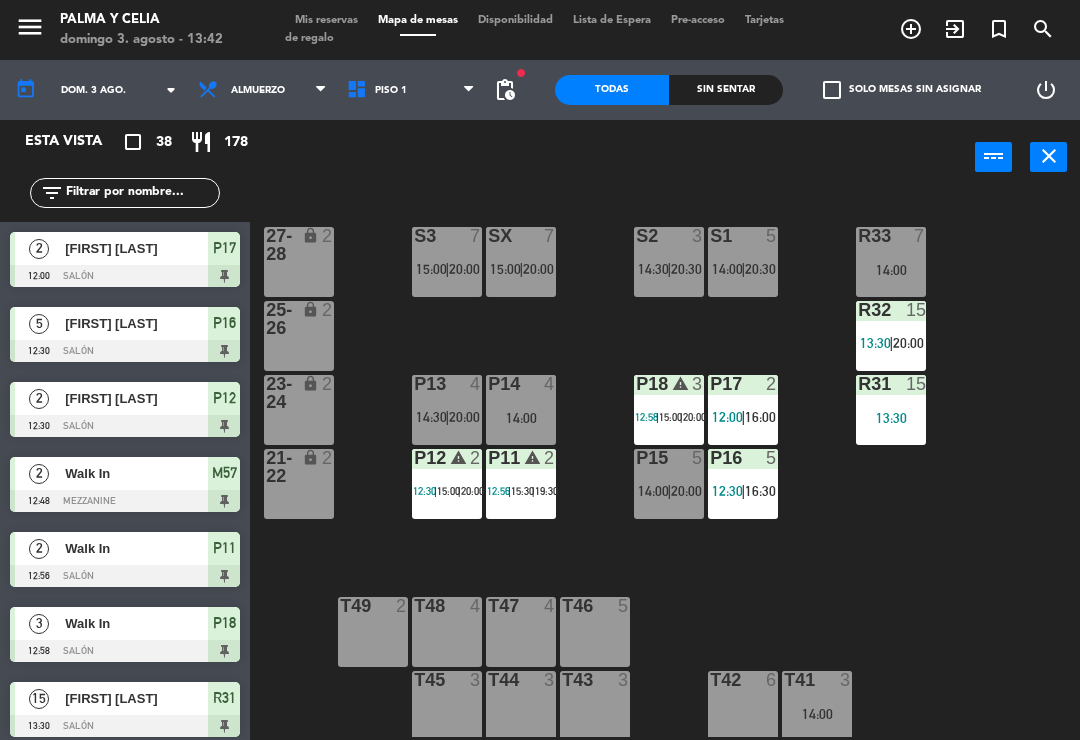 scroll, scrollTop: 0, scrollLeft: 0, axis: both 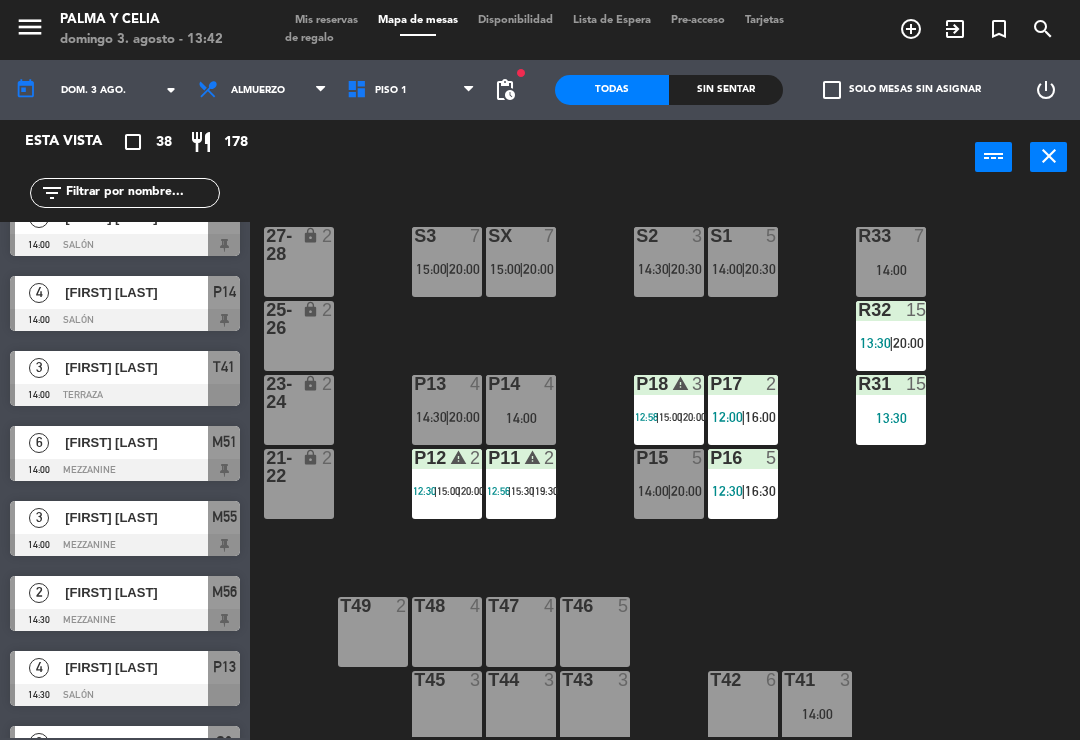 click on "15:00" at bounding box center (505, 269) 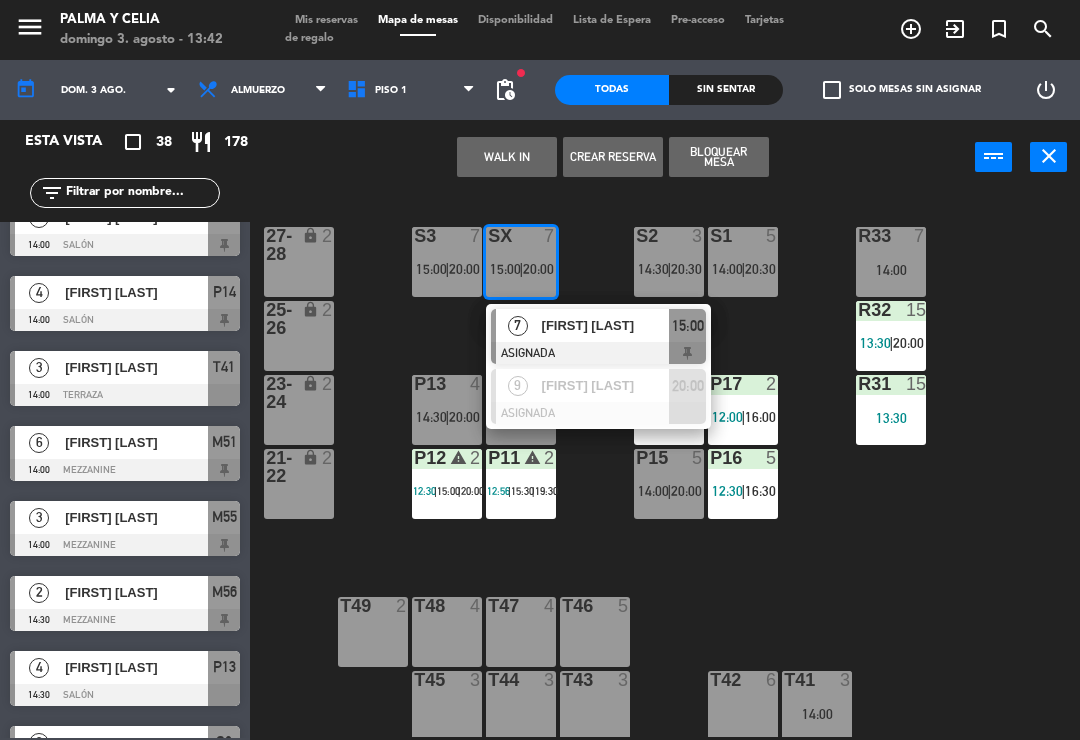 click on "[FIRST] [LAST]" at bounding box center (606, 385) 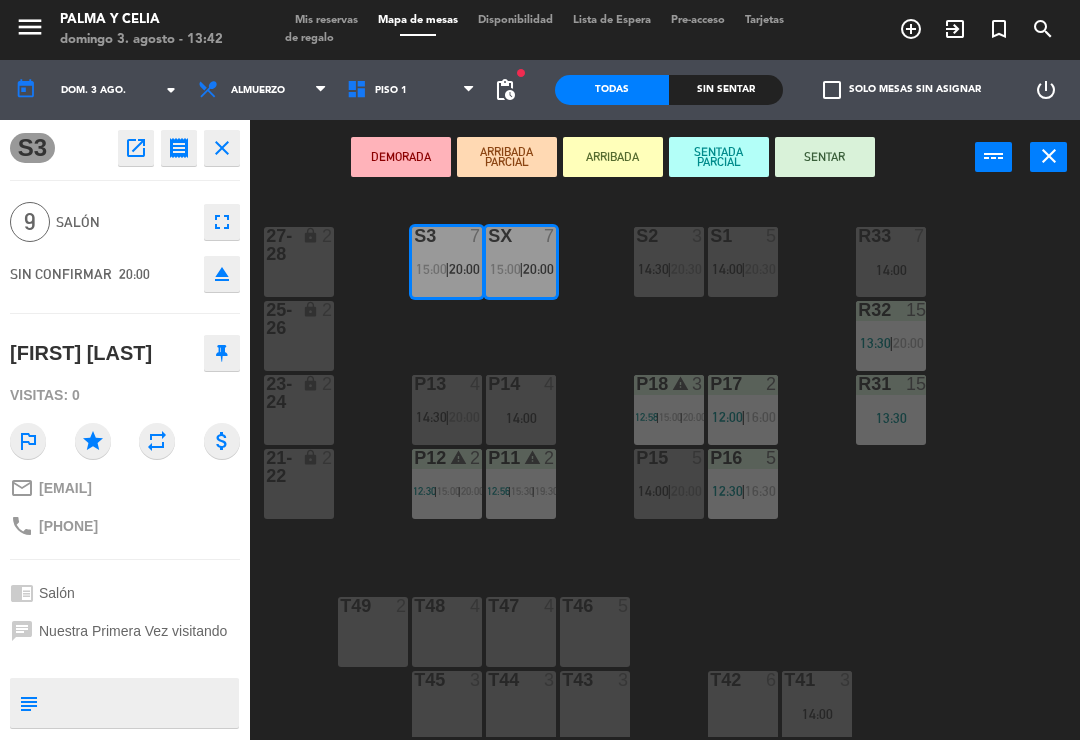 scroll, scrollTop: 0, scrollLeft: 0, axis: both 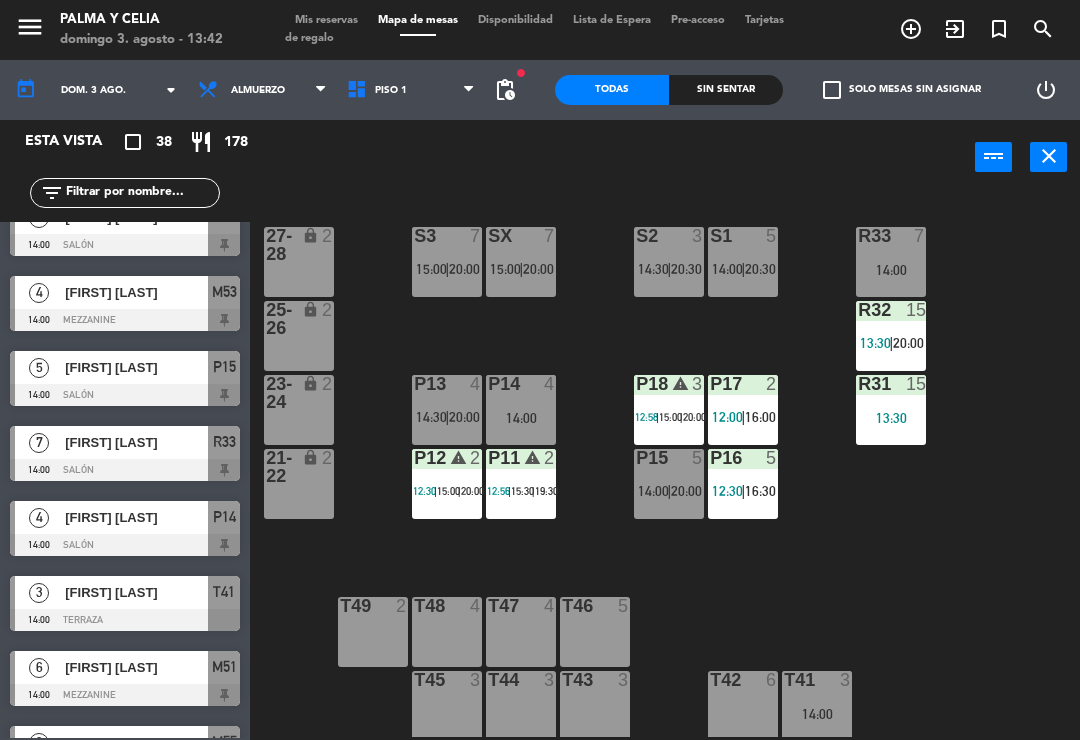 click on "R33  7   [TIME]" at bounding box center (891, 262) 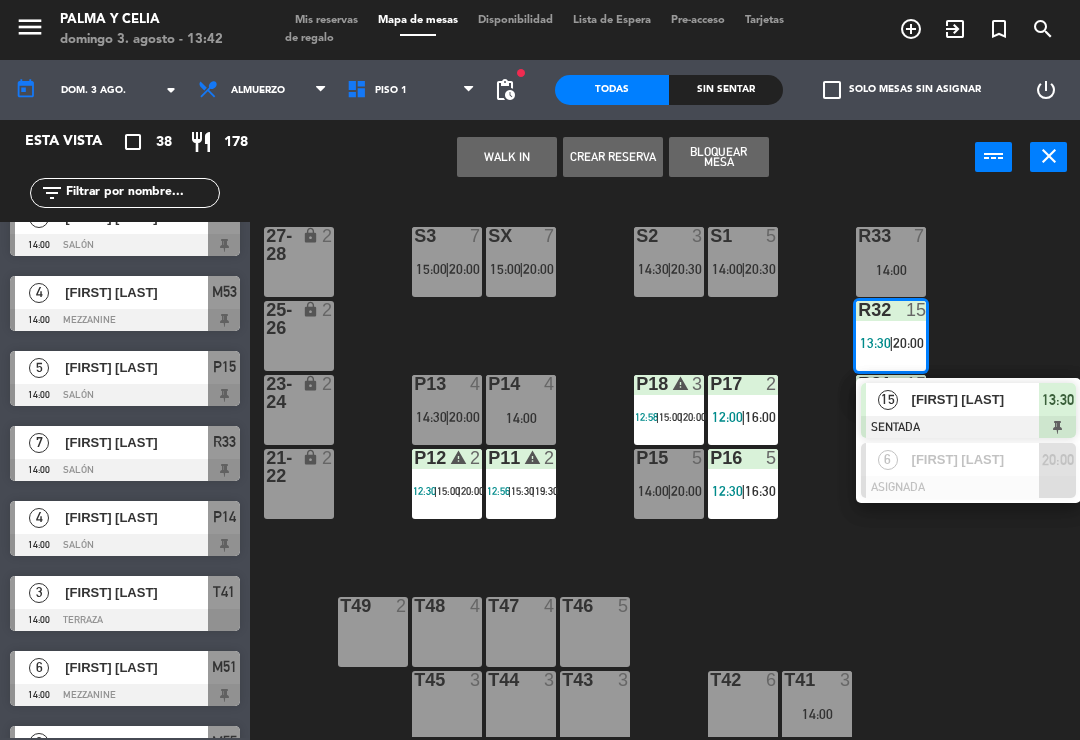 click on "20:00" at bounding box center (1058, 460) 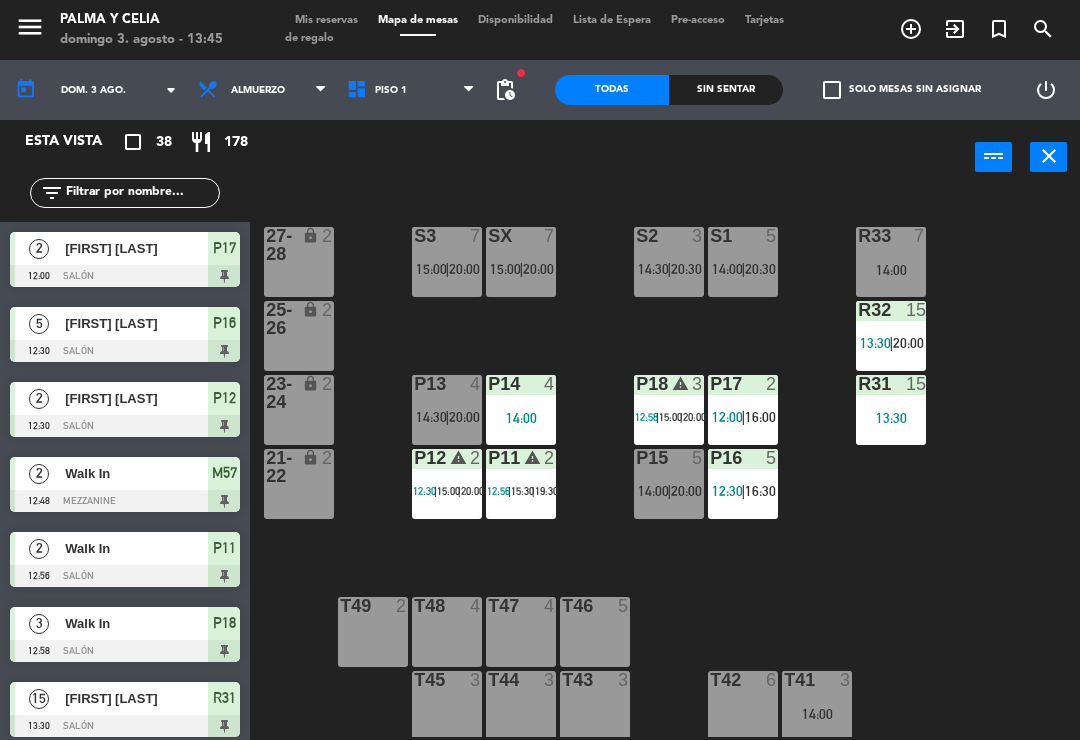 scroll, scrollTop: 0, scrollLeft: 0, axis: both 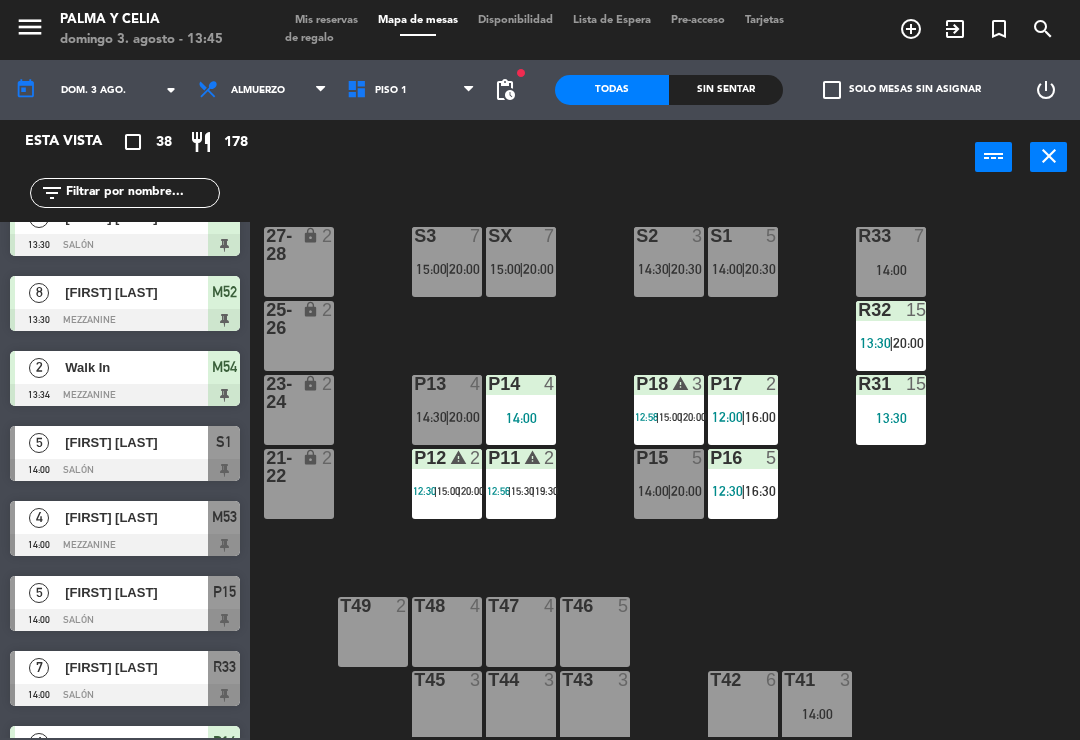 click on "20:30" at bounding box center [760, 269] 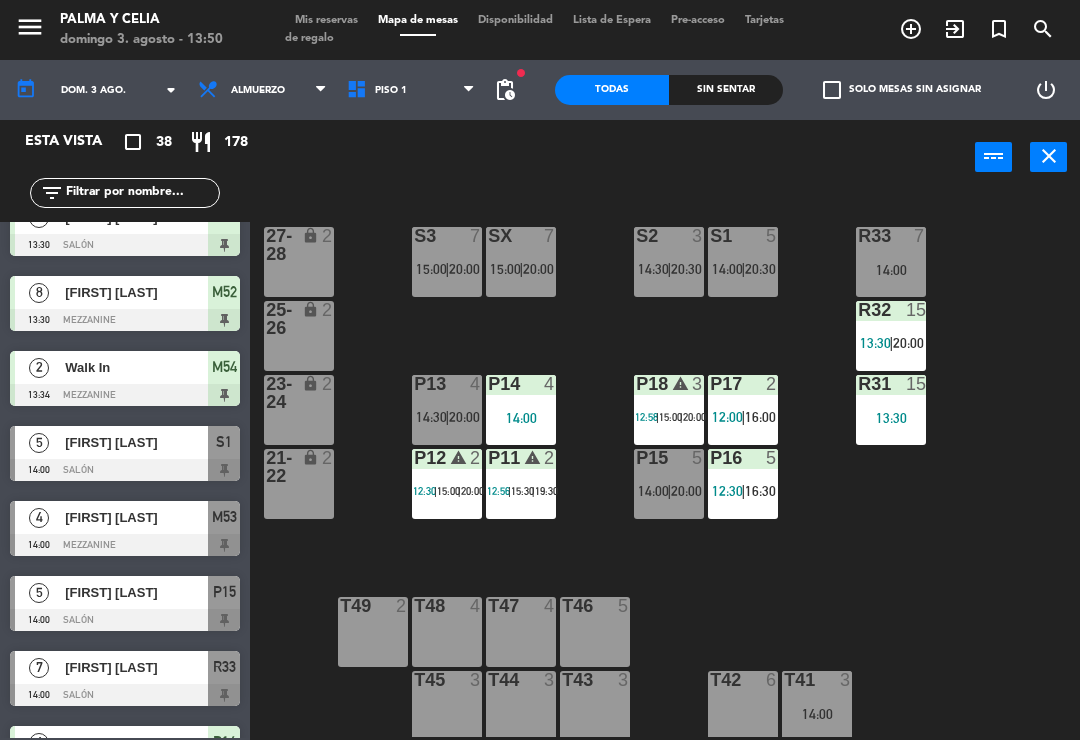 scroll, scrollTop: 0, scrollLeft: 0, axis: both 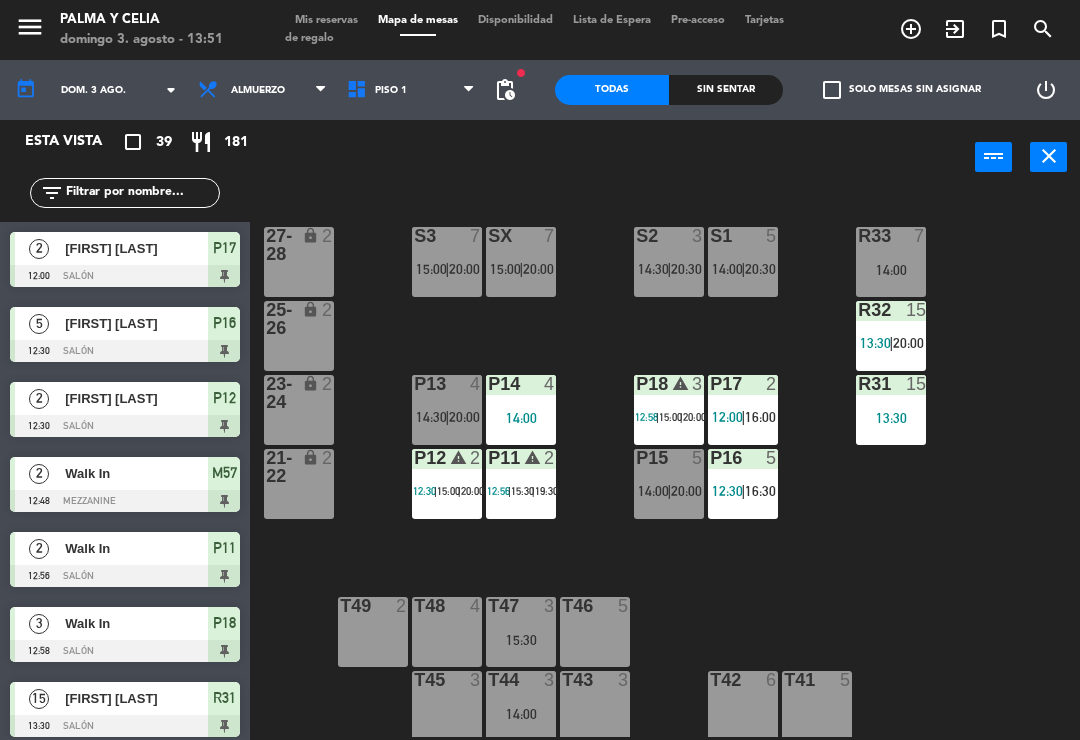 click on "R33  7   [TIME]  S1  5   [TIME]    |    [TIME]     S2  3   [TIME]    |    [TIME]     S3  7   [TIME]    |    [TIME]     SX  7   [TIME]    |    [TIME]     27-28 lock  2  R32  15   [TIME]    |    [TIME]     25-26 lock  2  P13  4   [TIME]    |    [TIME]     P14  4   [TIME]  T47  3   [TIME]  T46  5  T49  2  T45  3  T44  3   [TIME]  T43  3  T42  6  T41  5" 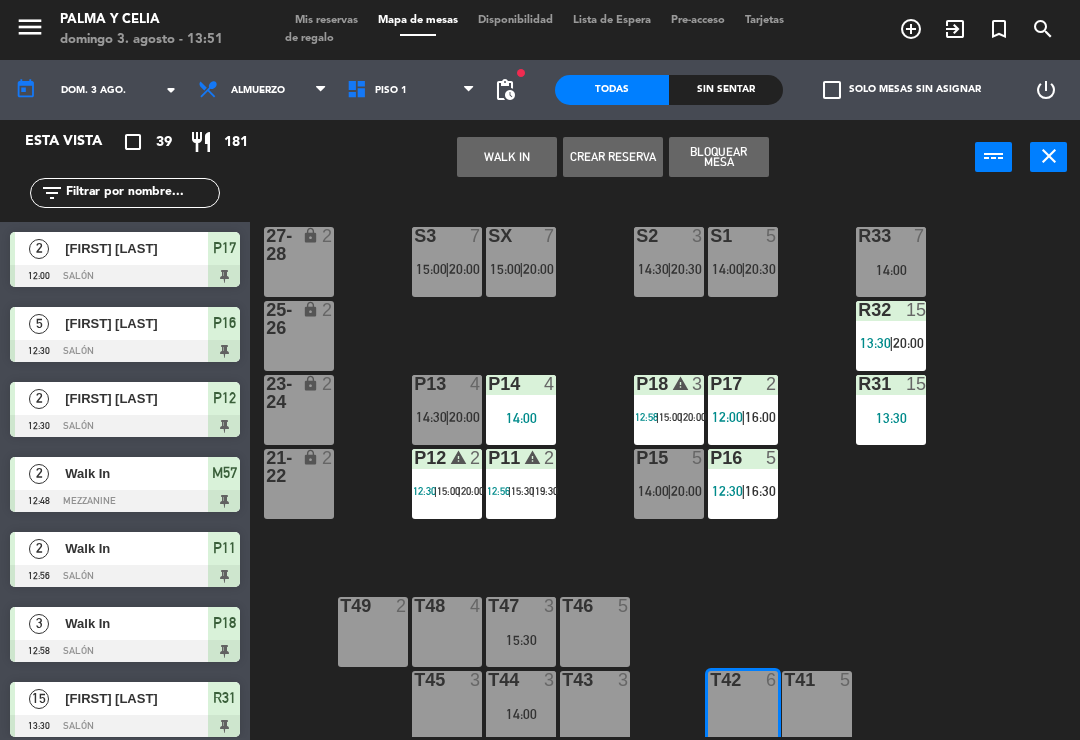 click on "T42  6" at bounding box center (743, 706) 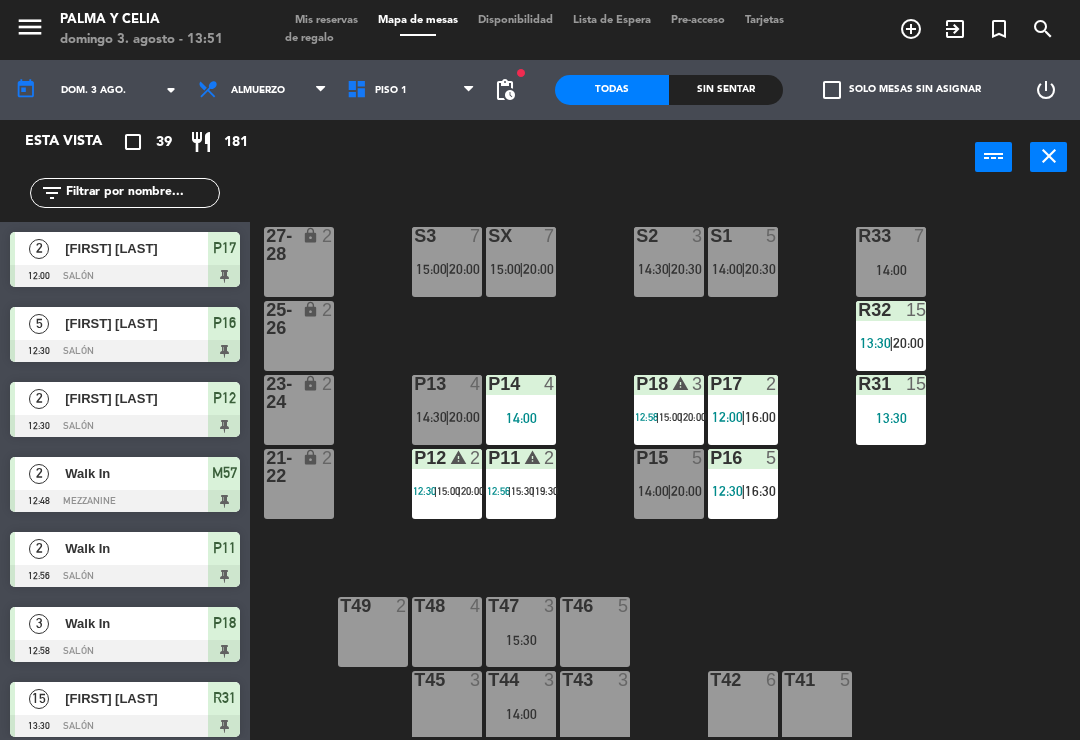 click on "T42  6" at bounding box center [743, 706] 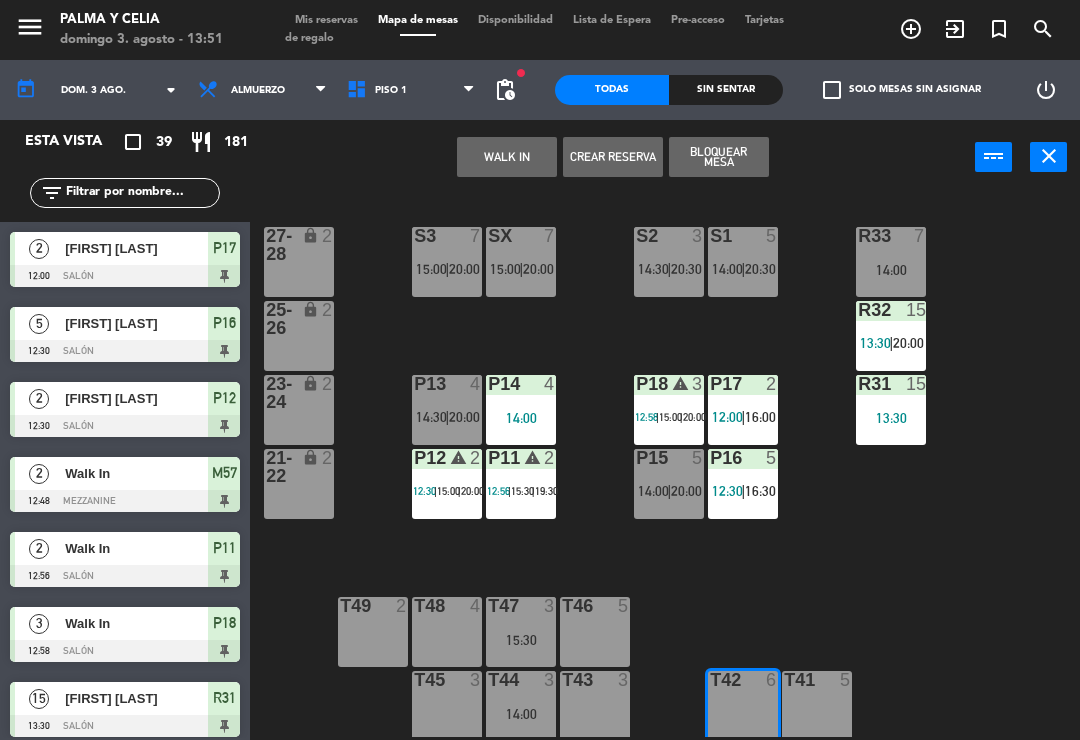 click on "Bloquear Mesa" at bounding box center [719, 157] 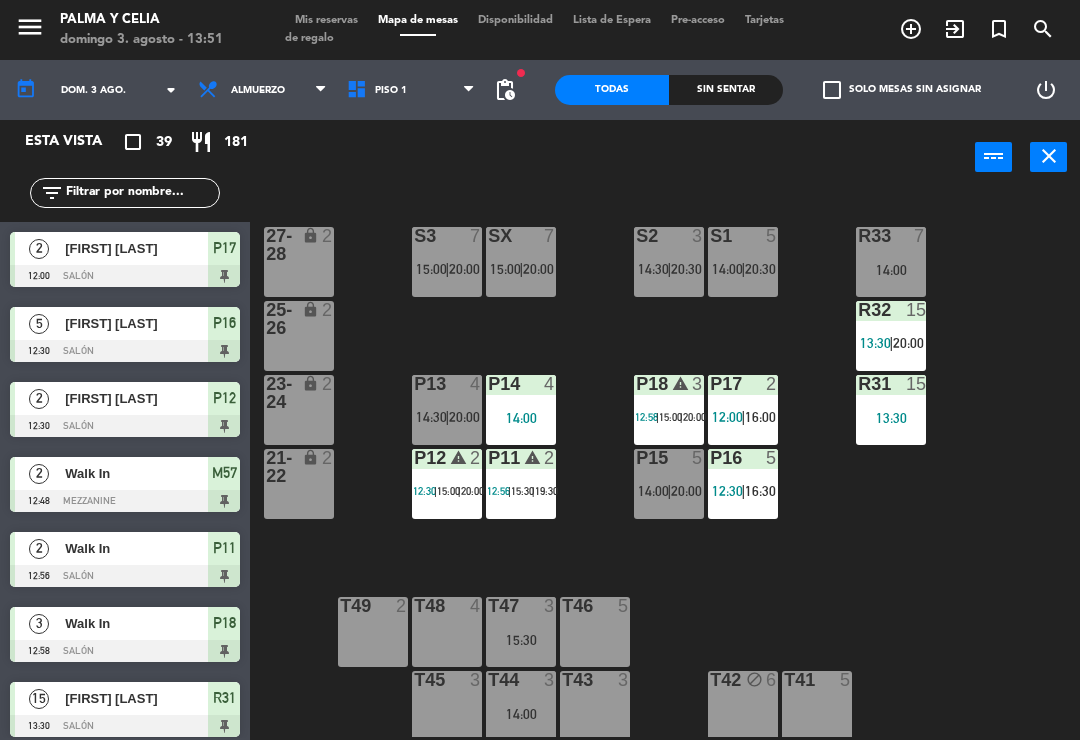 click on "T41  5" at bounding box center [817, 706] 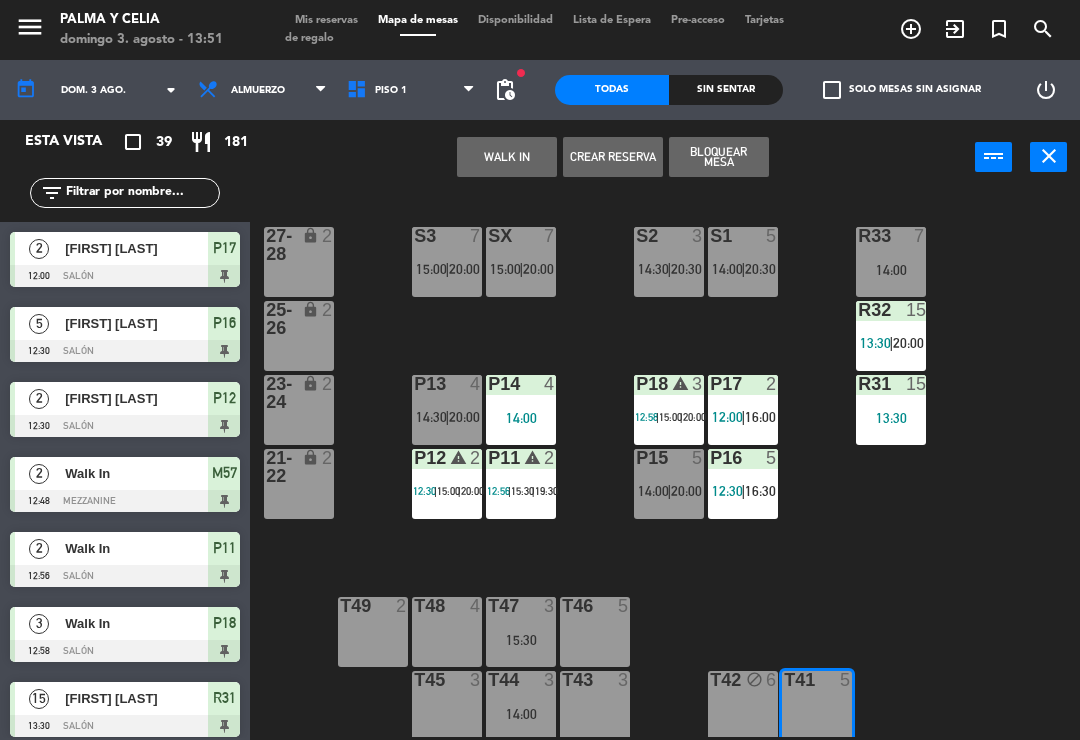 click on "WALK IN" at bounding box center [507, 157] 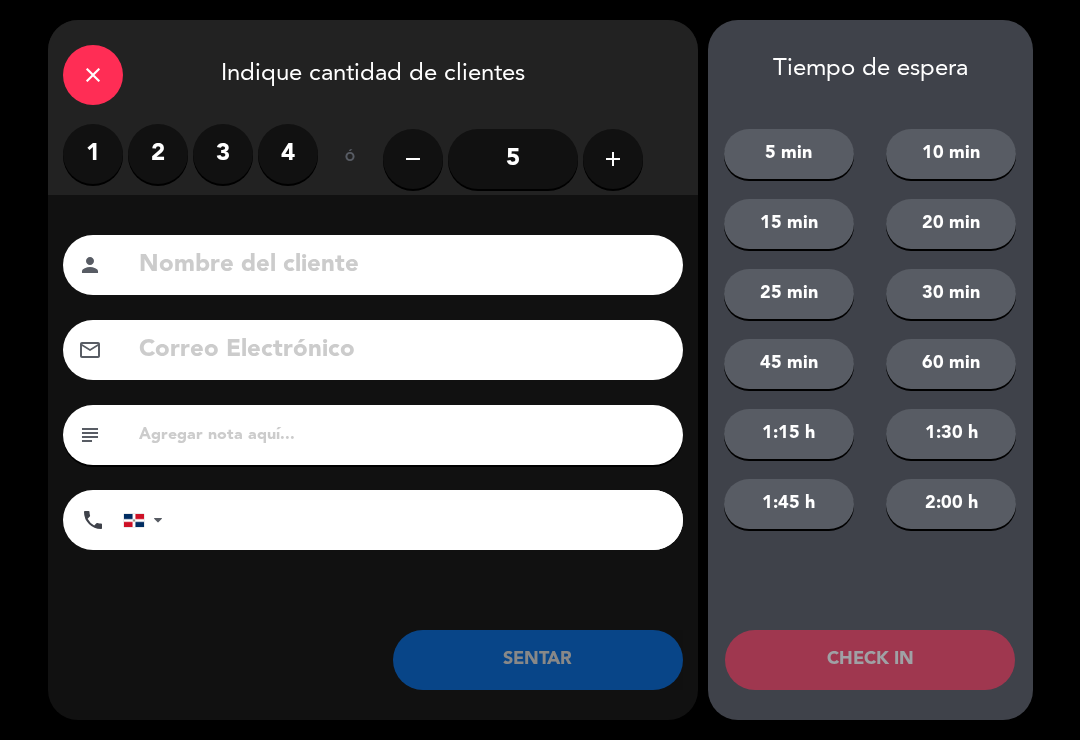 click on "5" 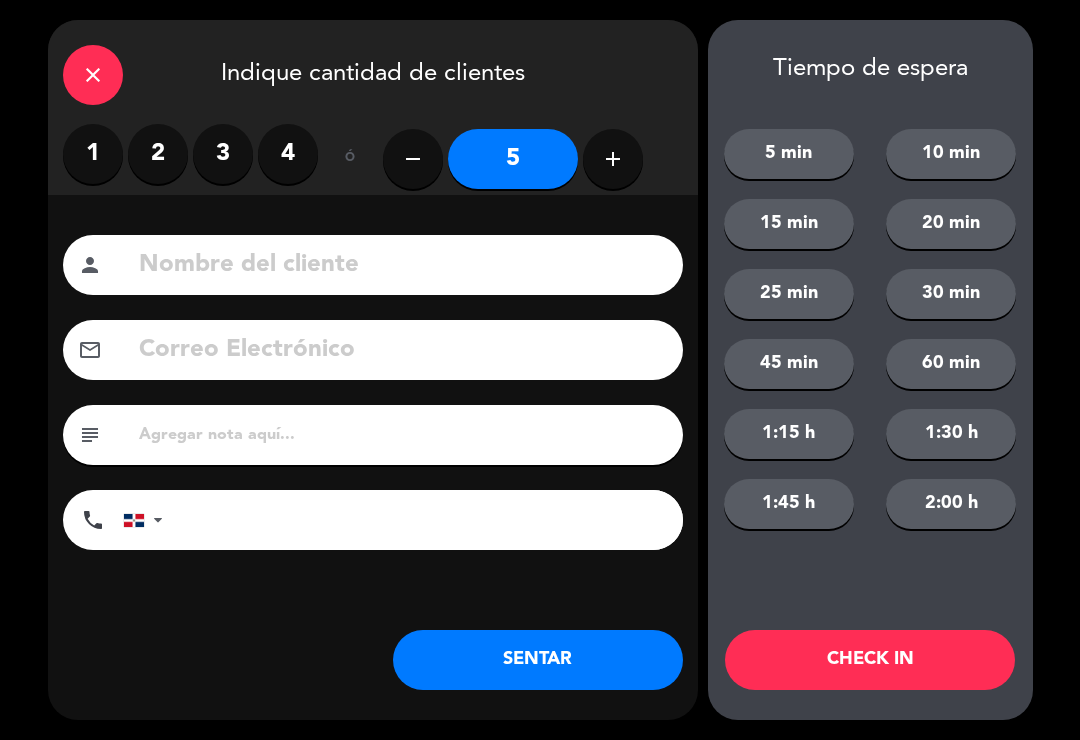 click on "SENTAR" 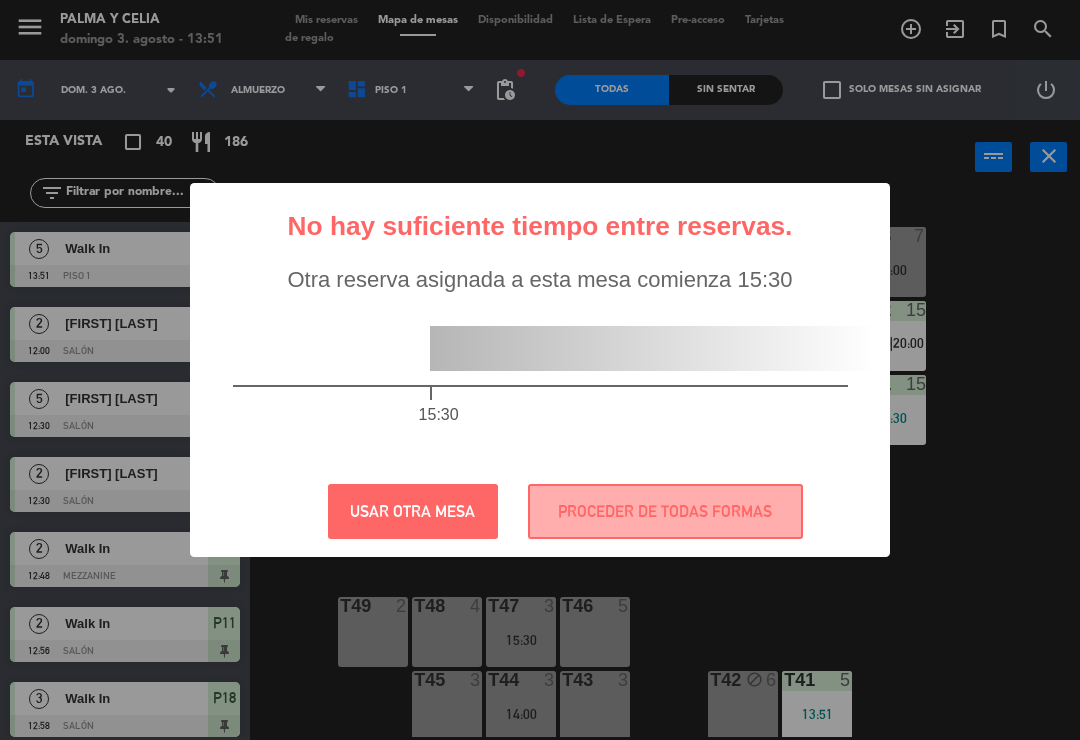 scroll, scrollTop: 0, scrollLeft: 0, axis: both 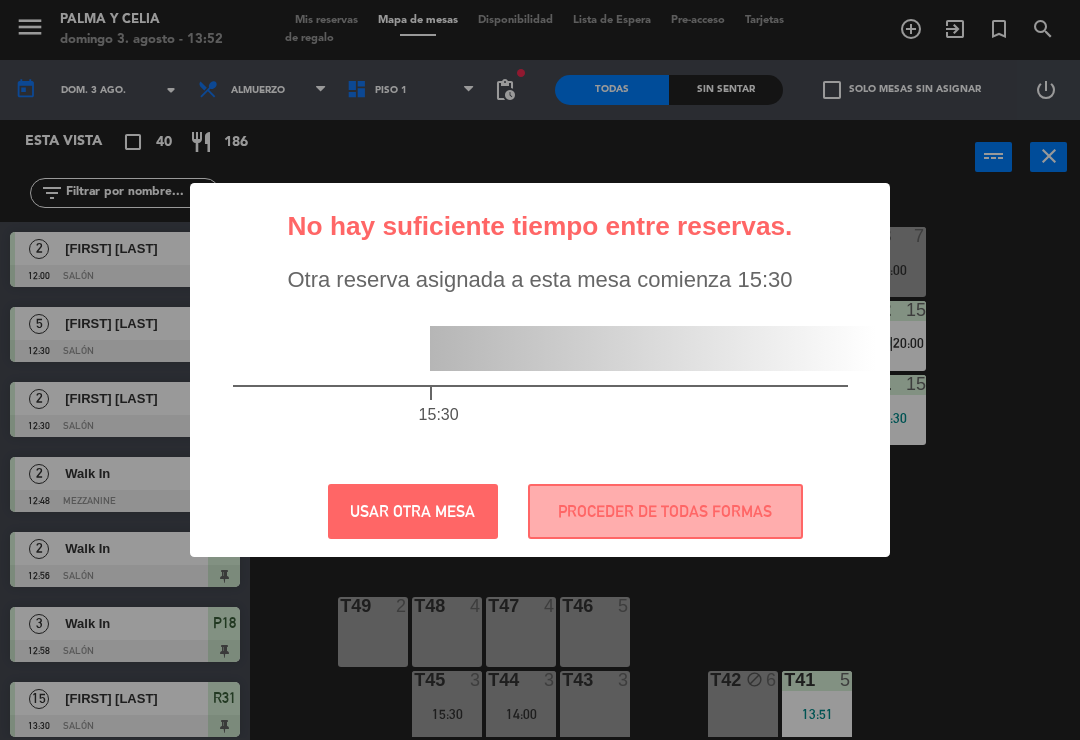 click on "PROCEDER DE TODAS FORMAS" at bounding box center [665, 511] 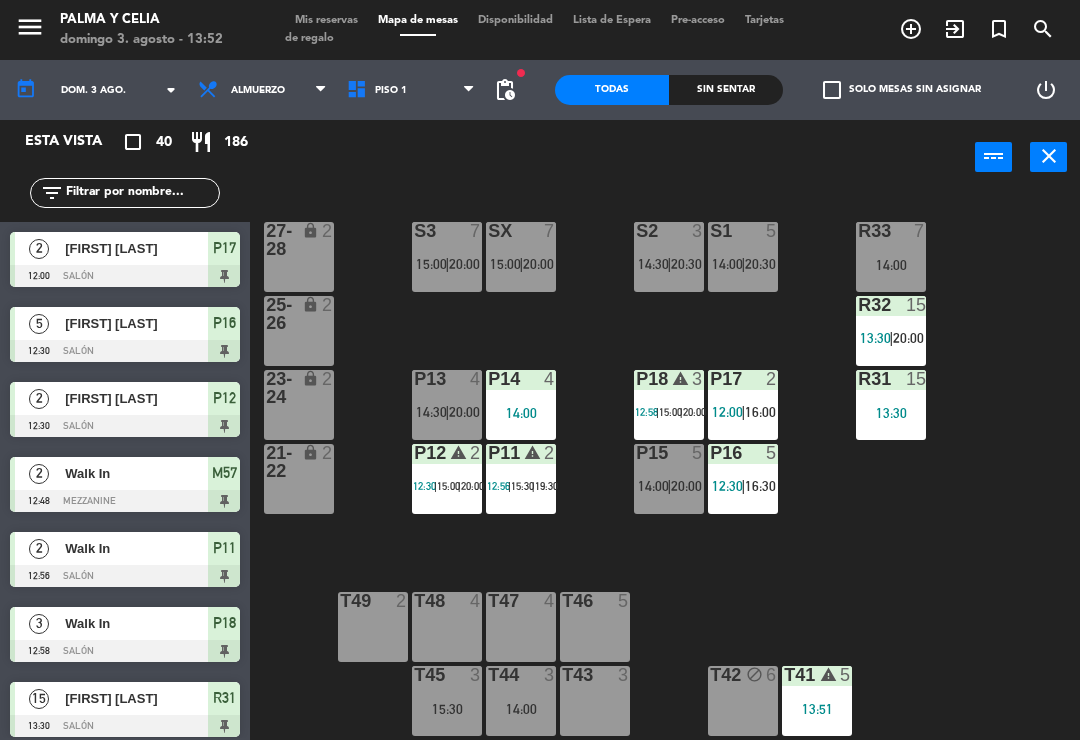 scroll, scrollTop: 5, scrollLeft: 0, axis: vertical 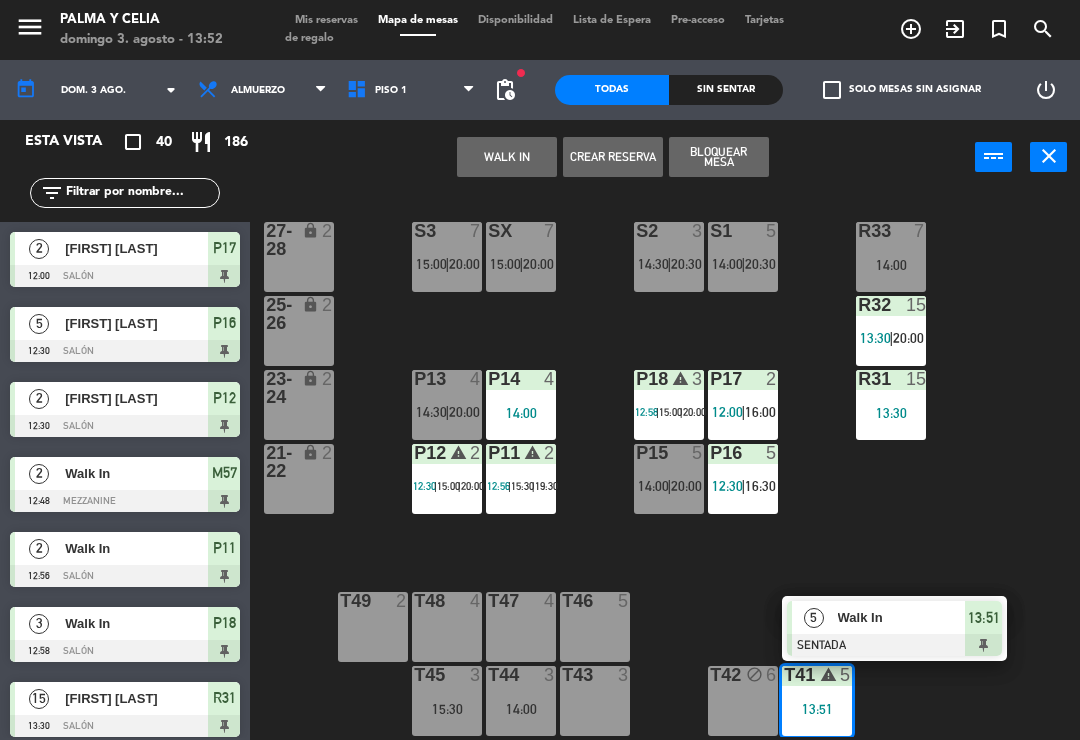 click on "R33  7   [TIME]  S1  5   [TIME]    |    [TIME]     S2  3   [TIME]    |    [TIME]     S3  7   [TIME]    |    [TIME]     SX  7   [TIME]    |    [TIME]     27-28 lock  2  R32  15   [TIME]    |    [TIME]     25-26 lock  2  P13  4   [TIME]    |    [TIME]     P14  4   [TIME]  T47  3   [TIME]  T46  5  T49  2  T45  3  T44  3   [TIME]  T43  3  T42  6  T41  5" 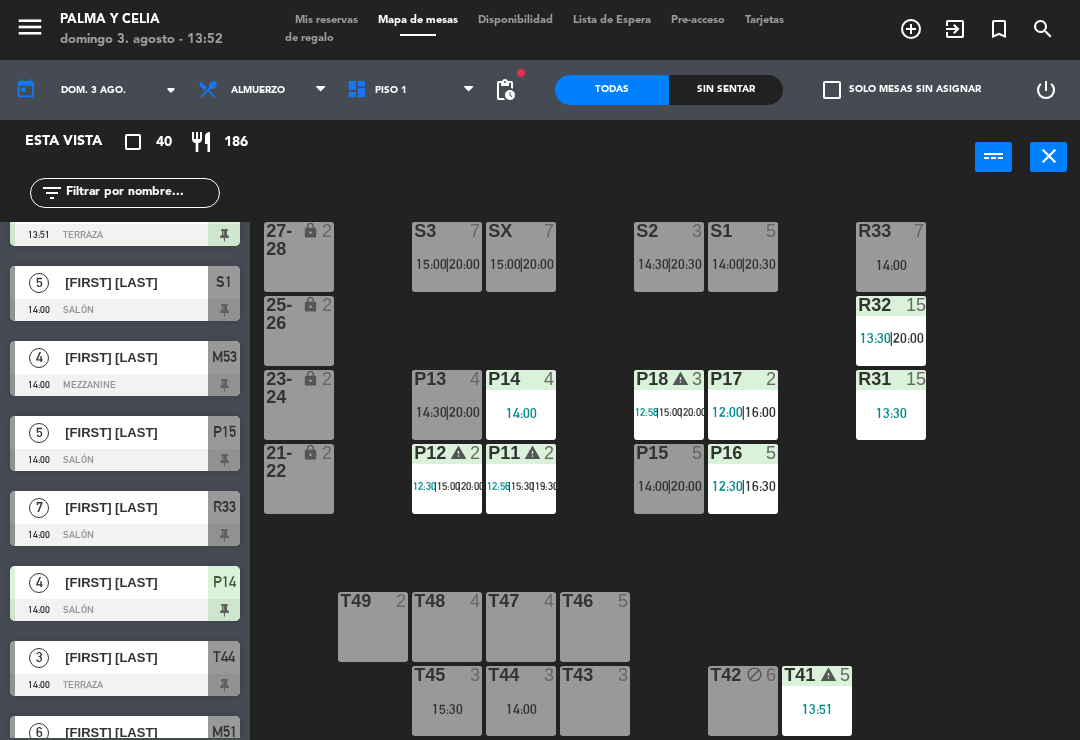 scroll, scrollTop: 724, scrollLeft: 0, axis: vertical 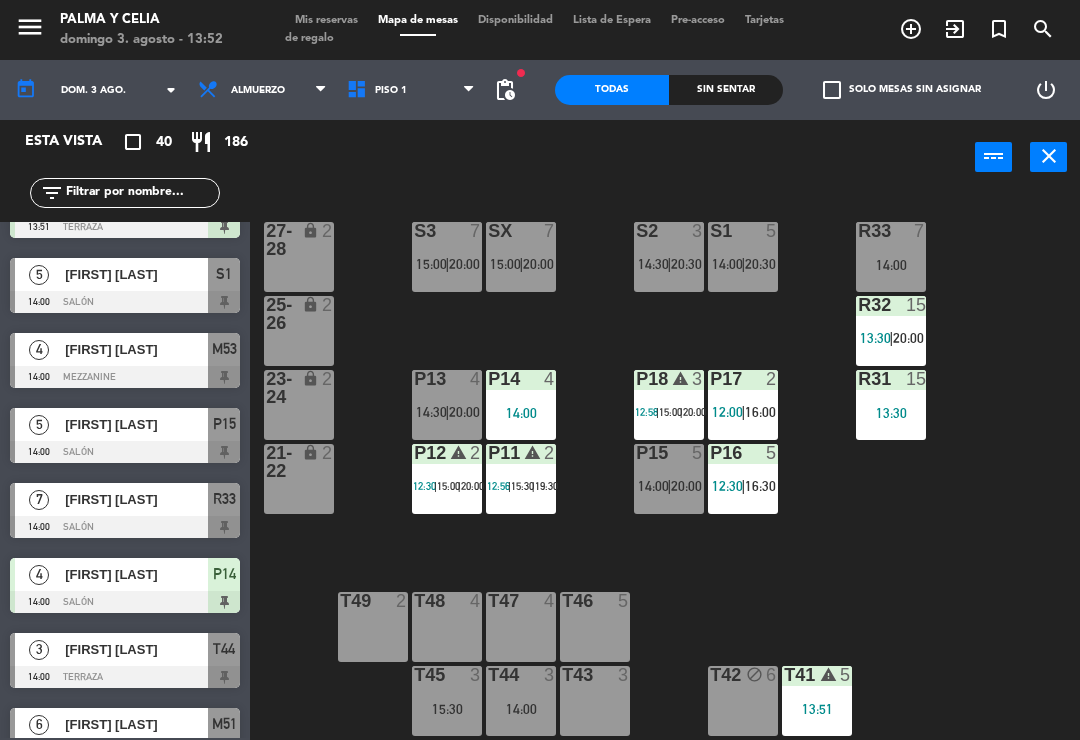 click at bounding box center [125, 527] 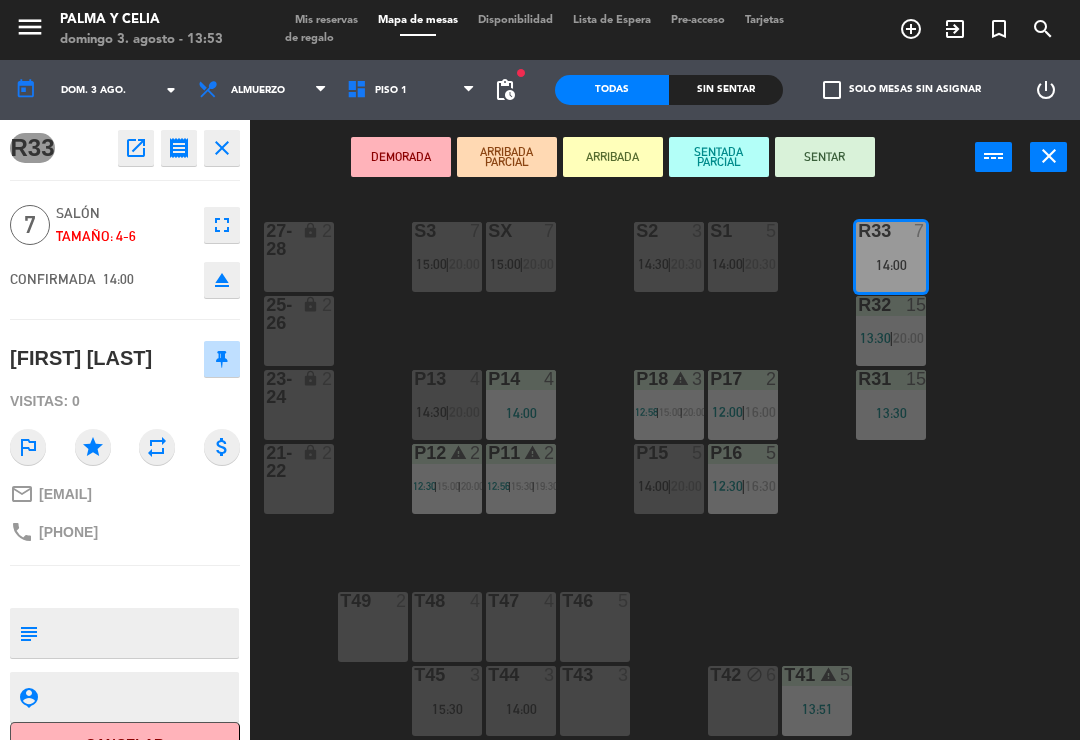click on "SENTAR" at bounding box center (825, 157) 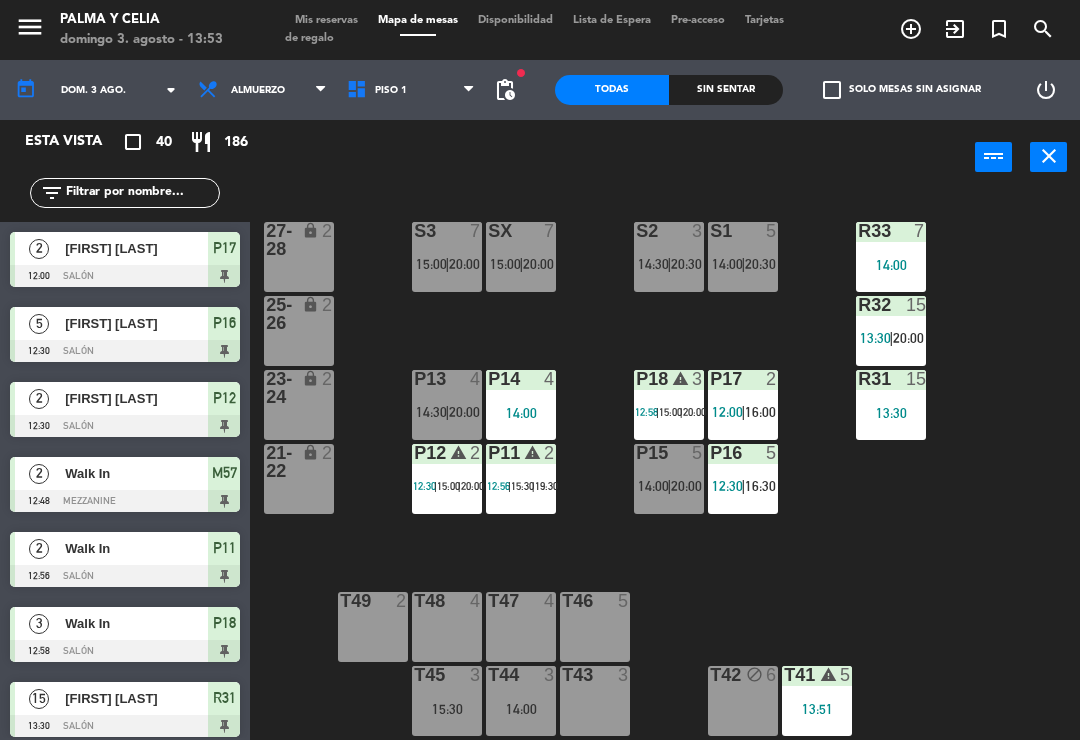 scroll, scrollTop: 0, scrollLeft: 0, axis: both 